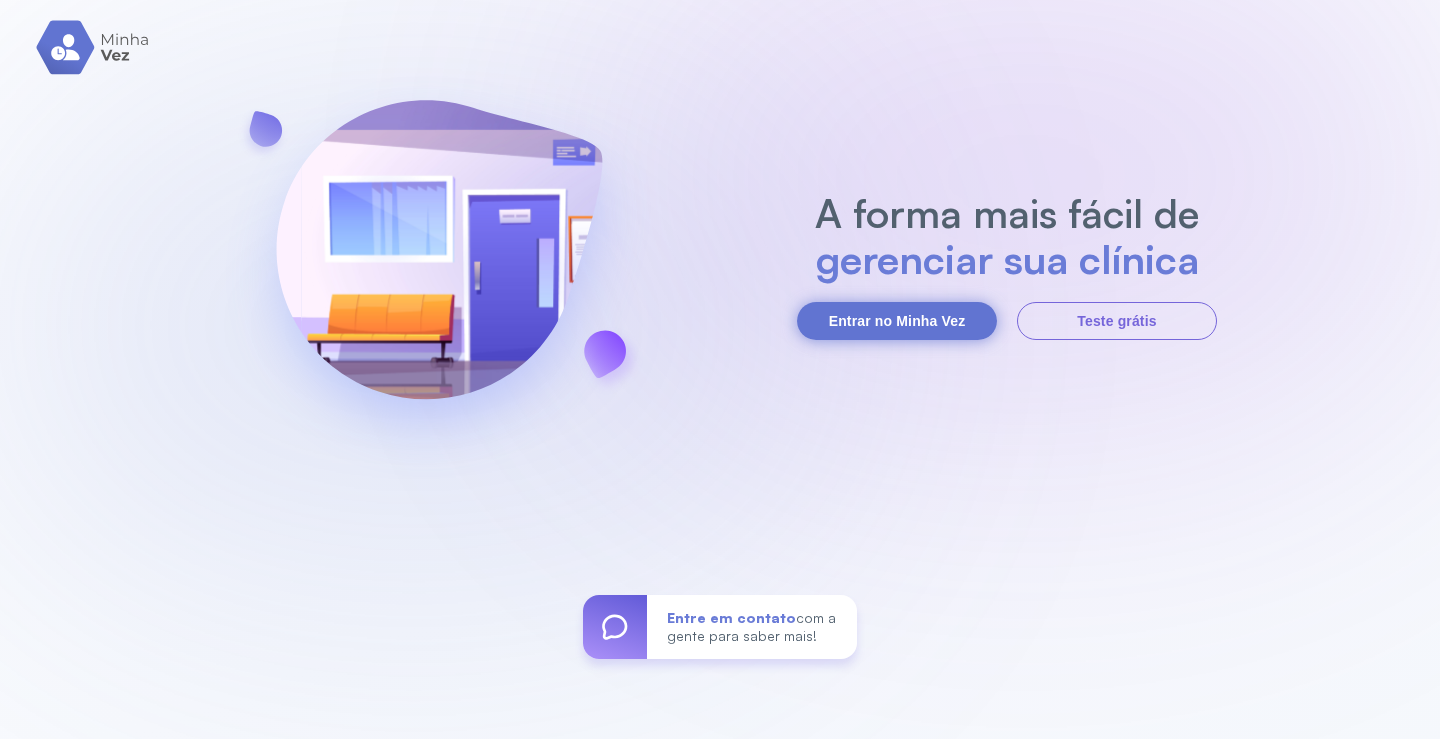 scroll, scrollTop: 0, scrollLeft: 0, axis: both 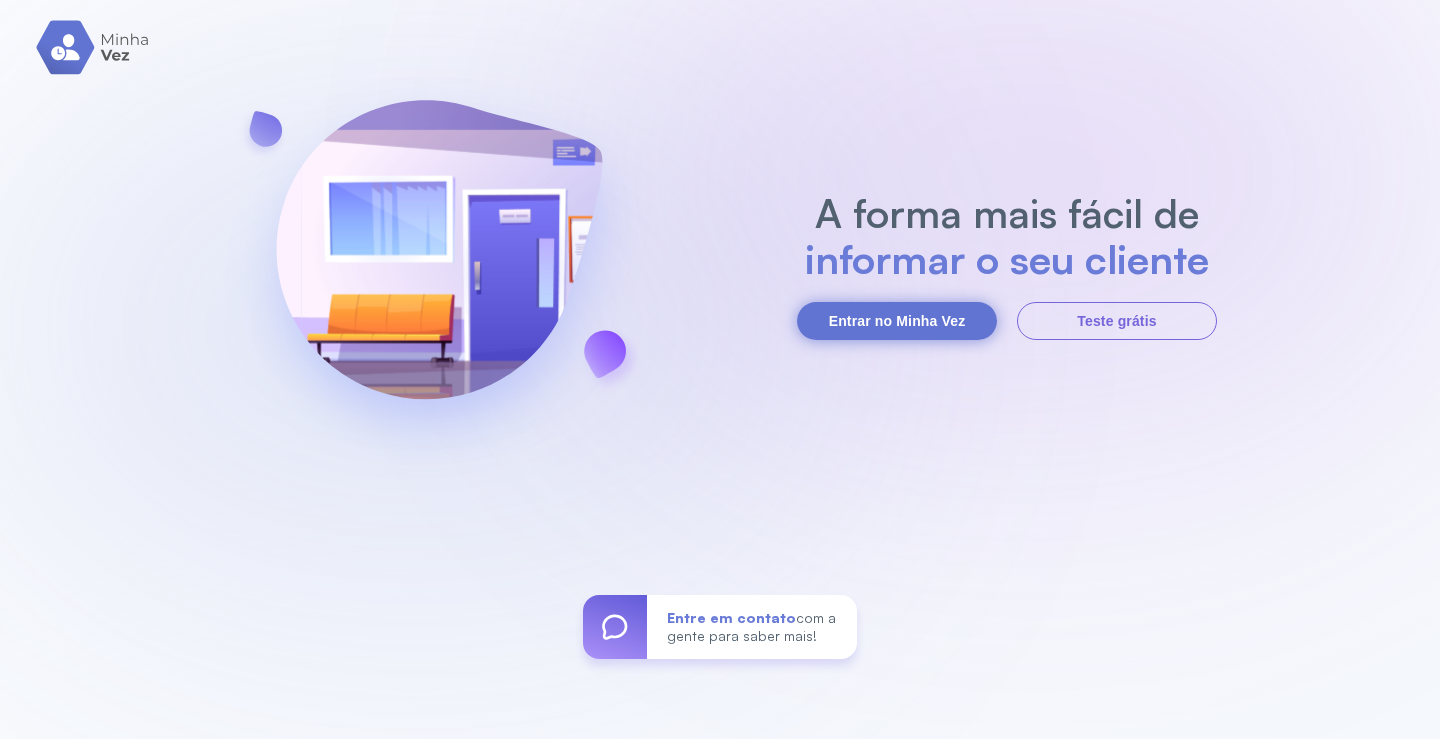 click on "Entrar no Minha Vez" at bounding box center (897, 321) 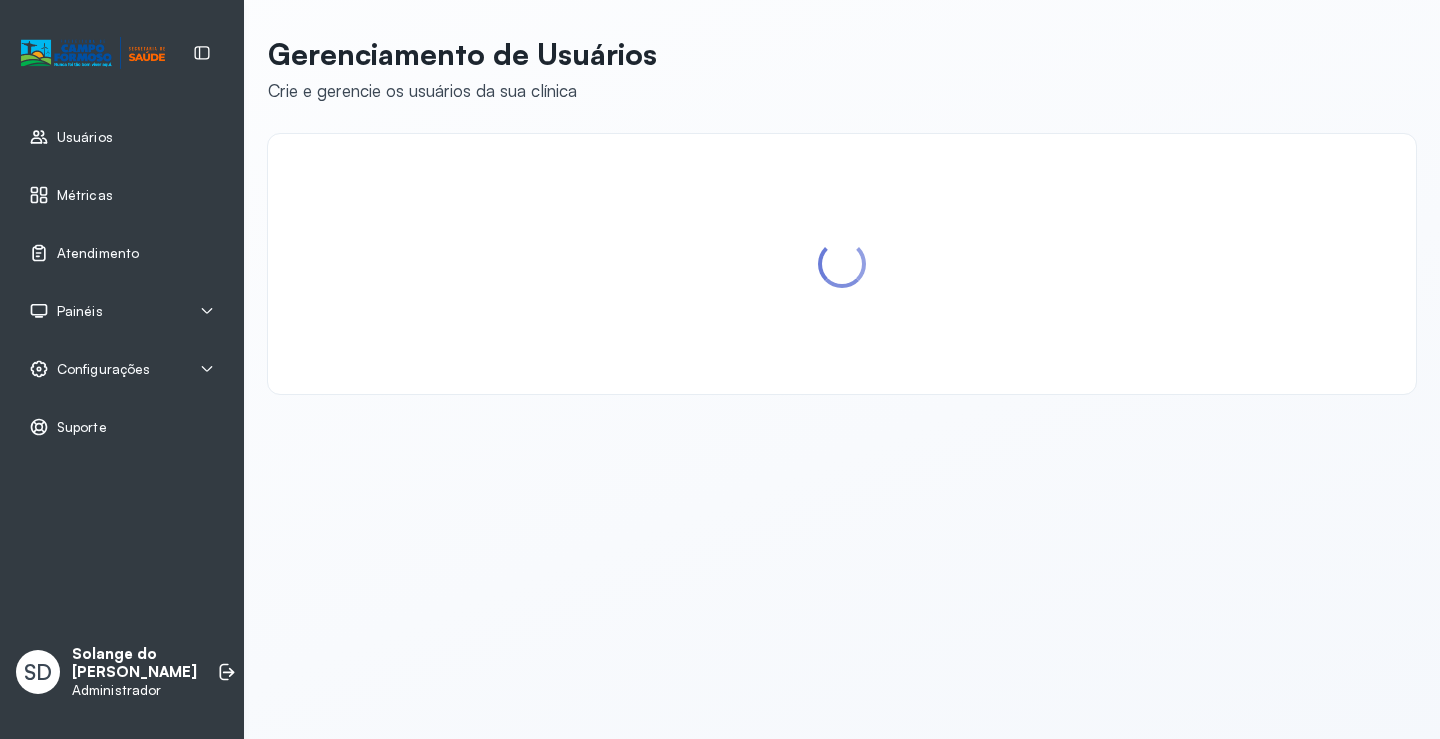 scroll, scrollTop: 0, scrollLeft: 0, axis: both 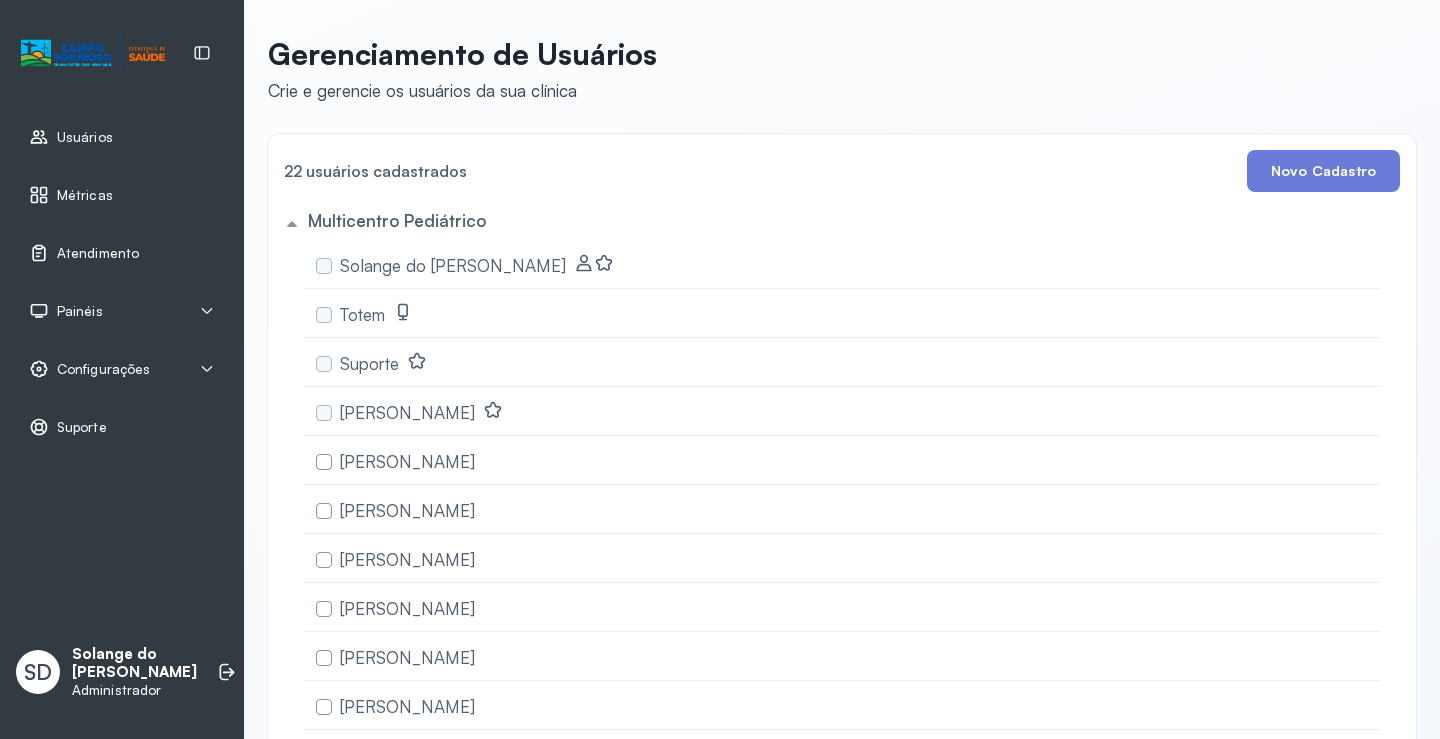click on "Atendimento" at bounding box center [98, 253] 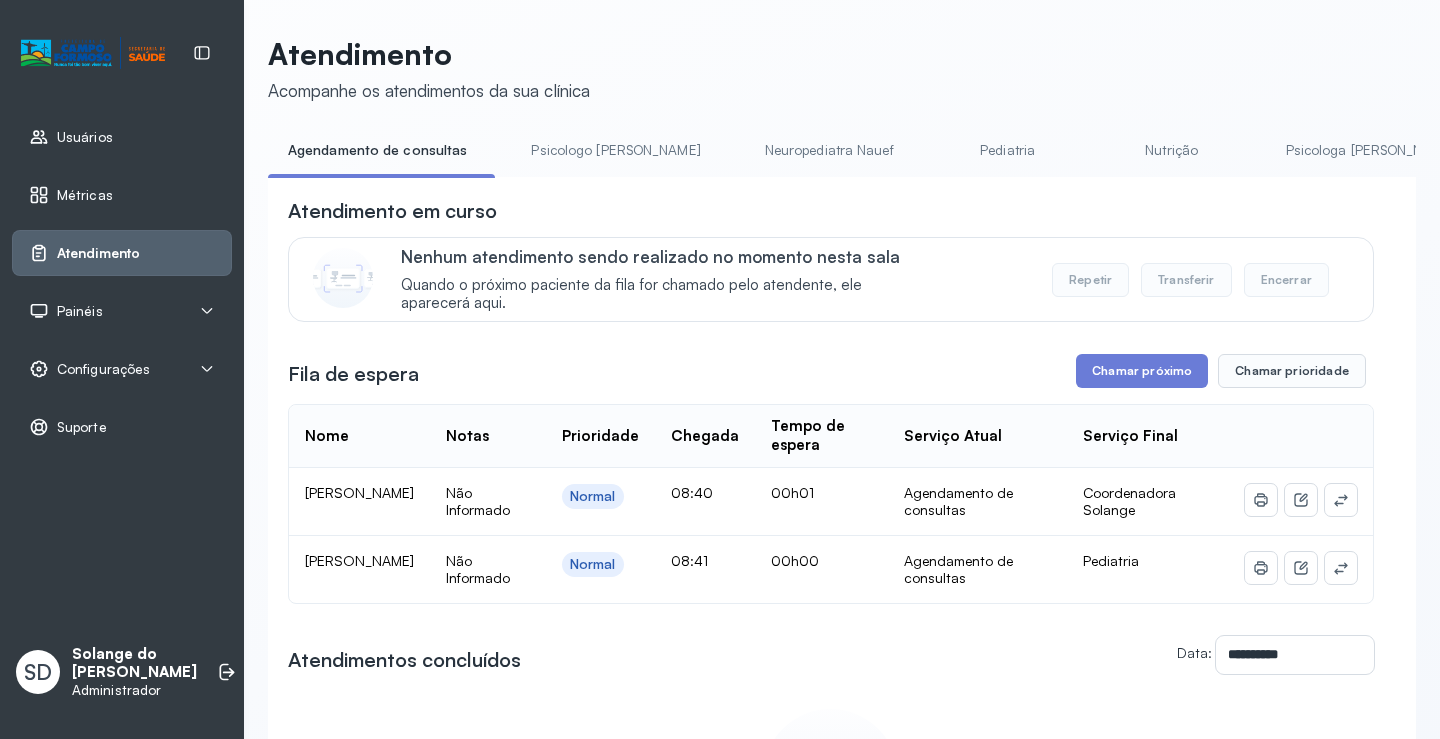 drag, startPoint x: 1131, startPoint y: 375, endPoint x: 480, endPoint y: 92, distance: 709.8521 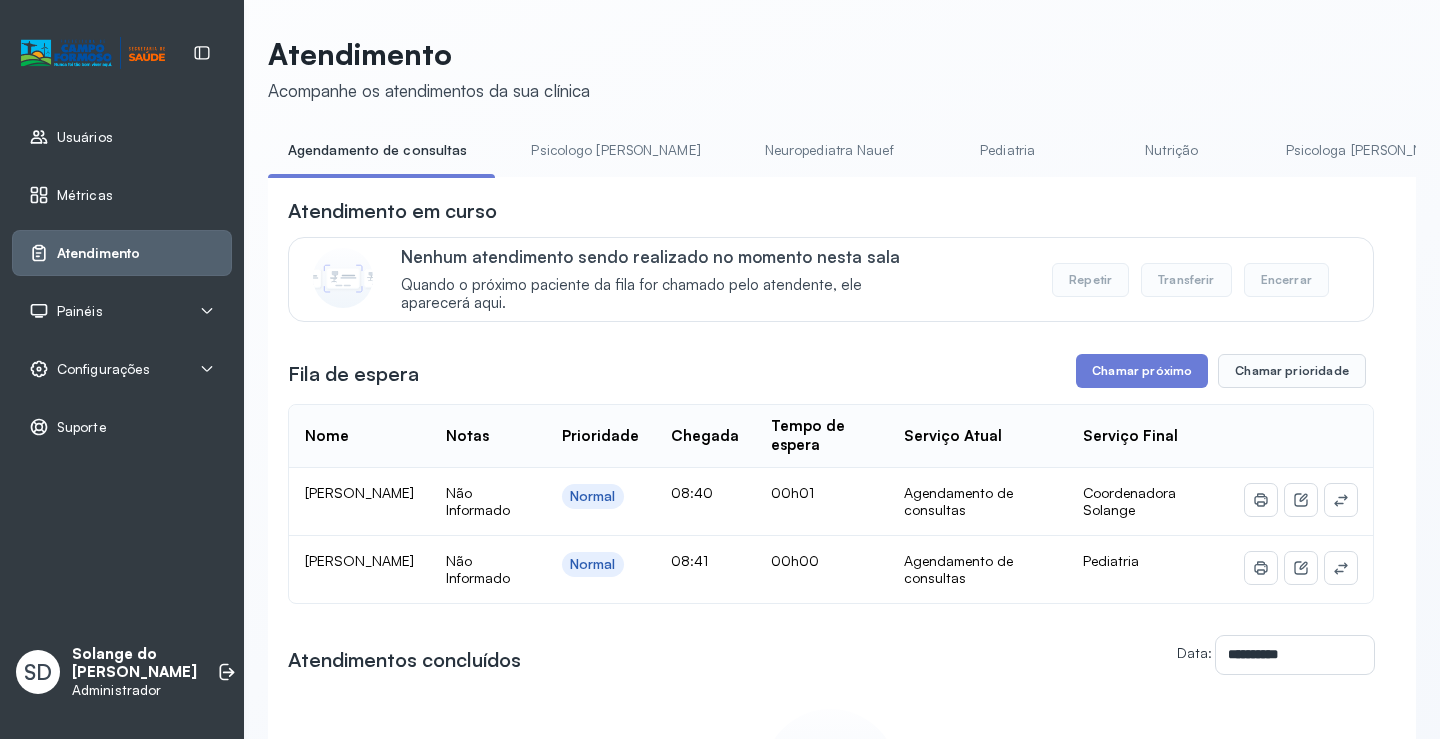 click on "**********" 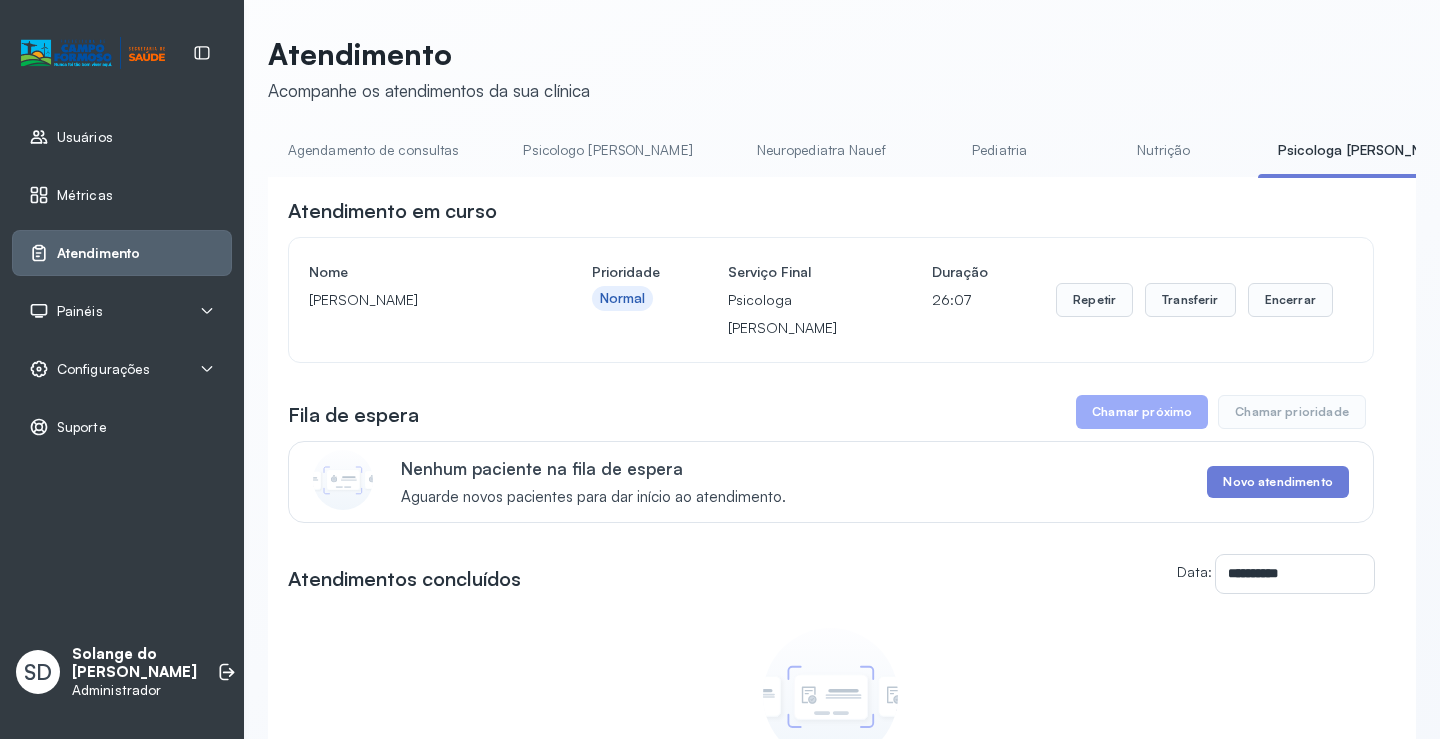 click on "Fisioterapeuta [PERSON_NAME]" at bounding box center [1615, 150] 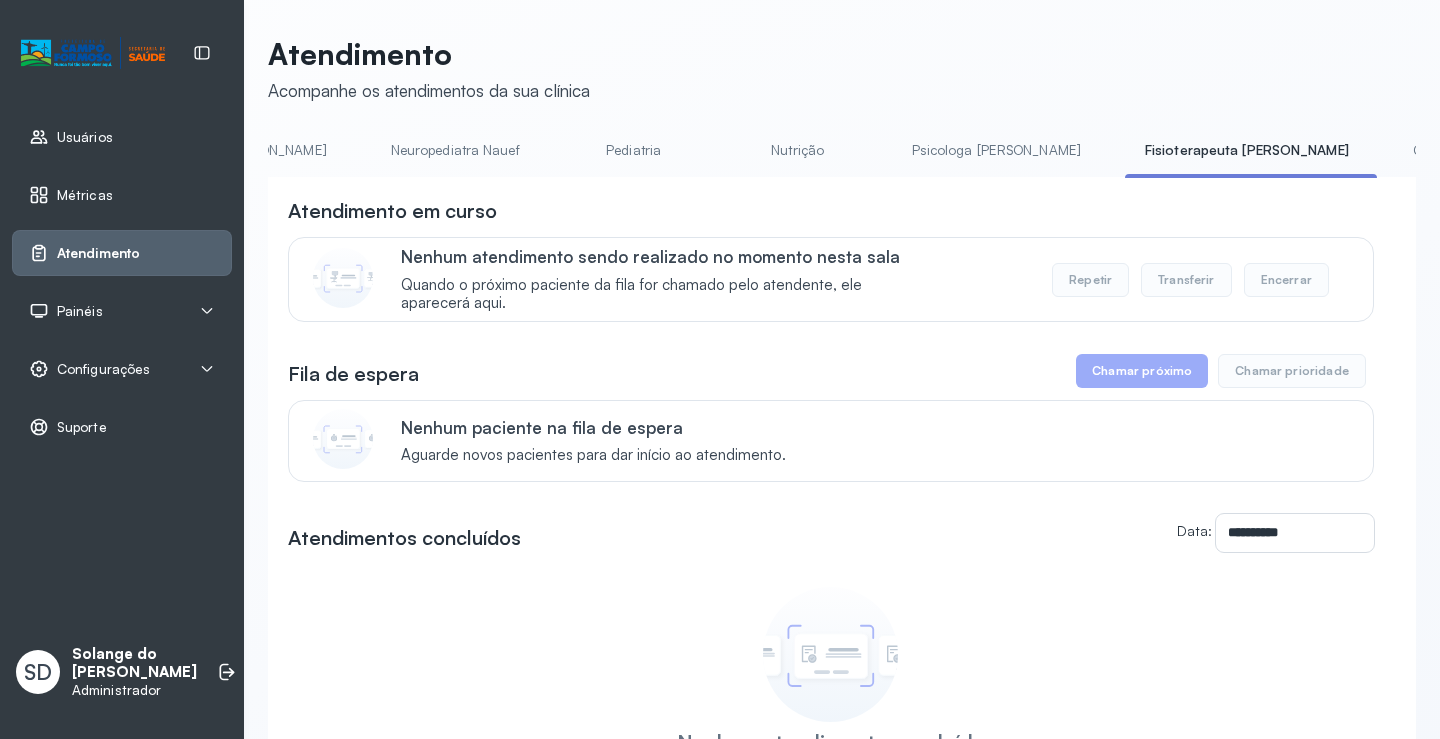 scroll, scrollTop: 0, scrollLeft: 400, axis: horizontal 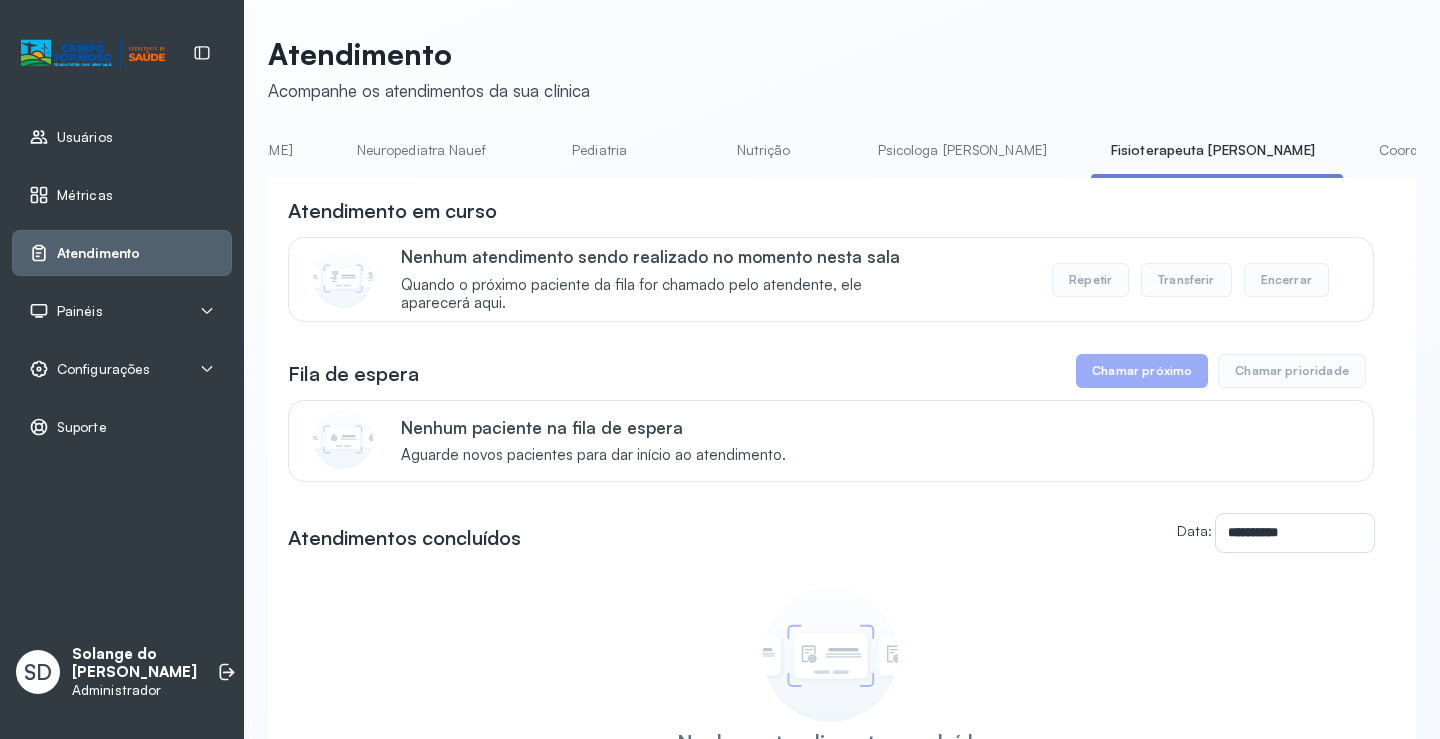 click on "Coordenadora Solange" at bounding box center [1452, 150] 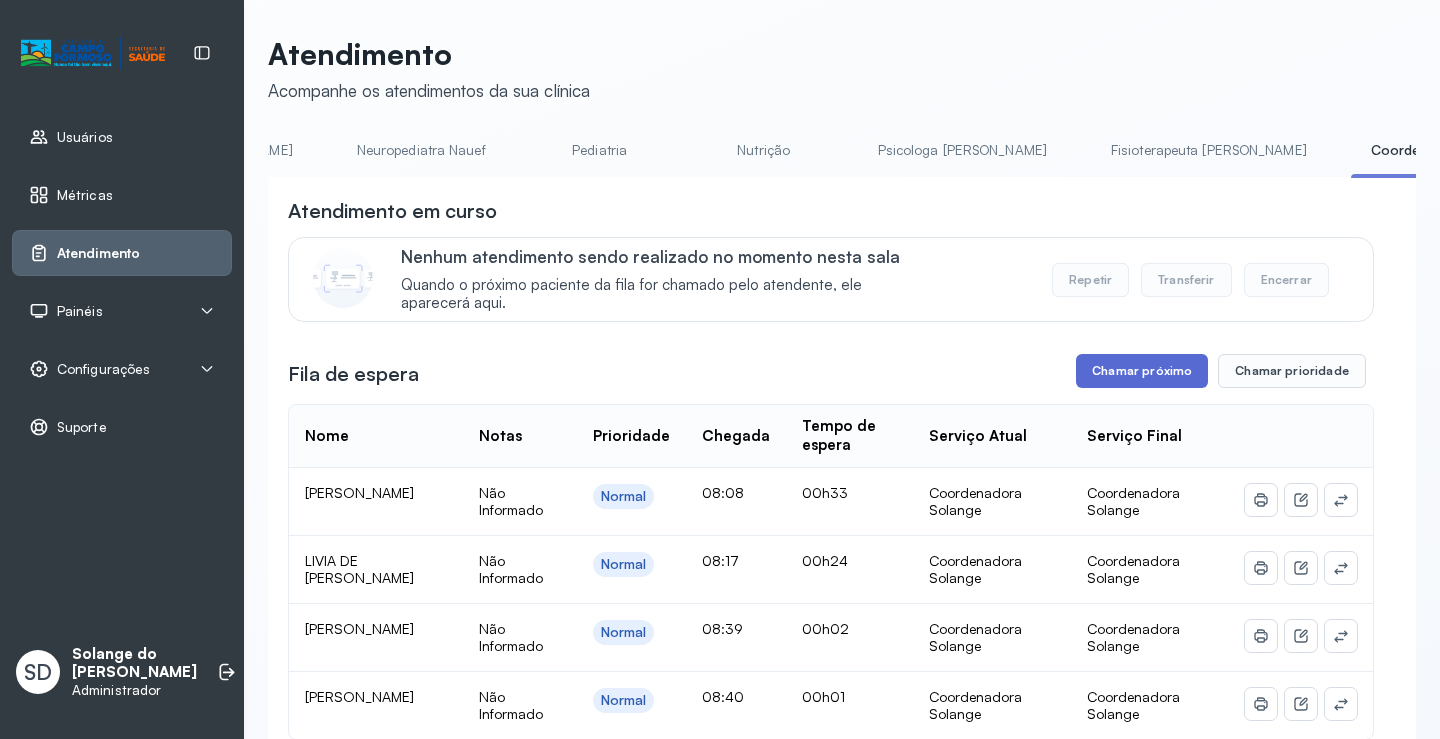 click on "Chamar próximo" at bounding box center (1142, 371) 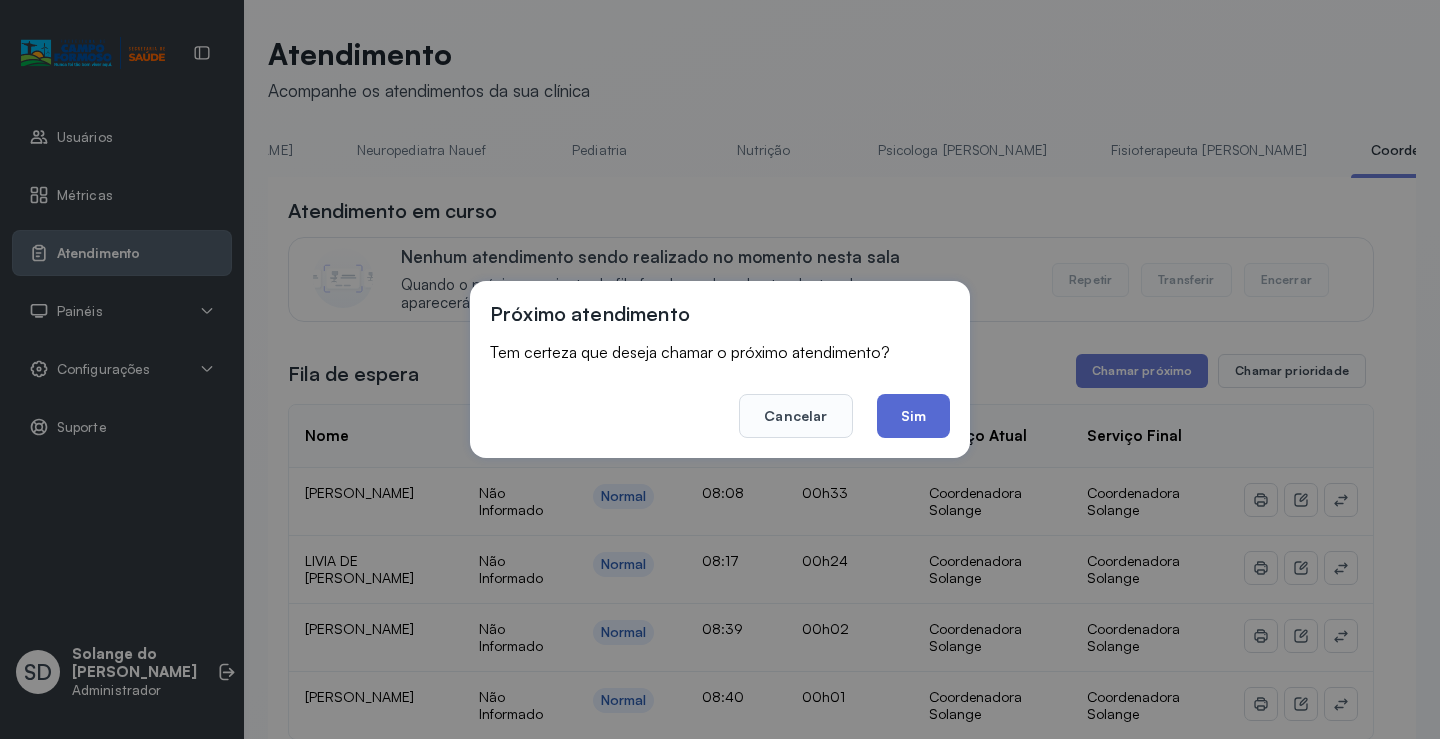 click on "Sim" 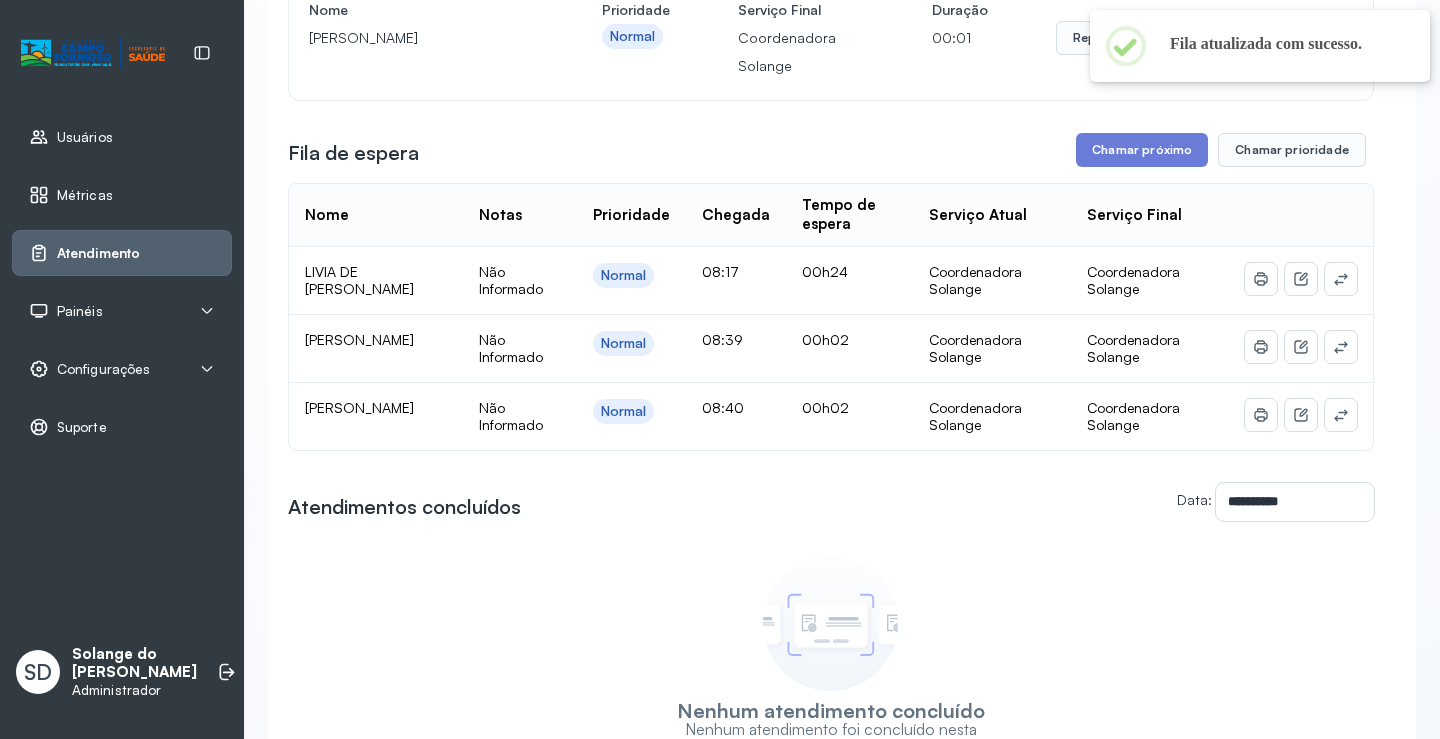 scroll, scrollTop: 300, scrollLeft: 0, axis: vertical 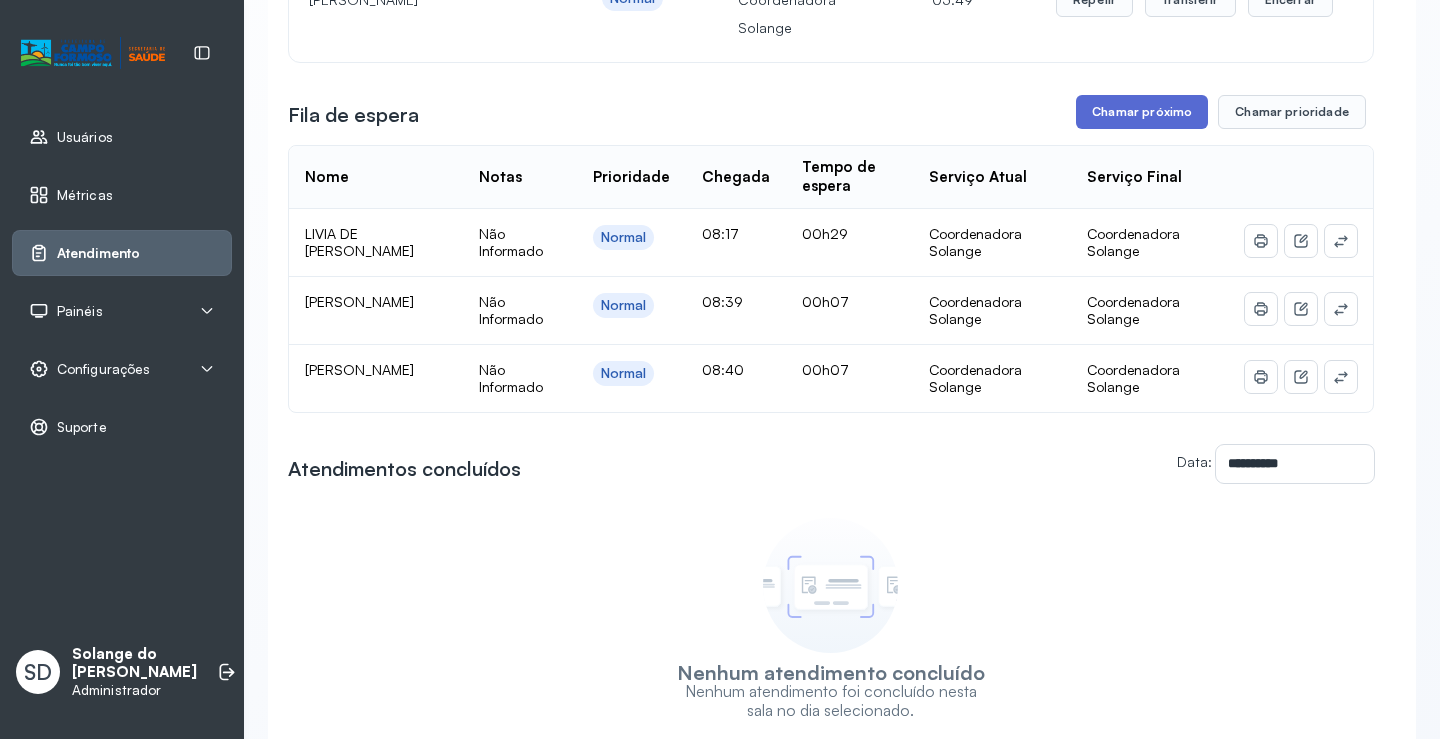 click on "Chamar próximo" at bounding box center (1142, 112) 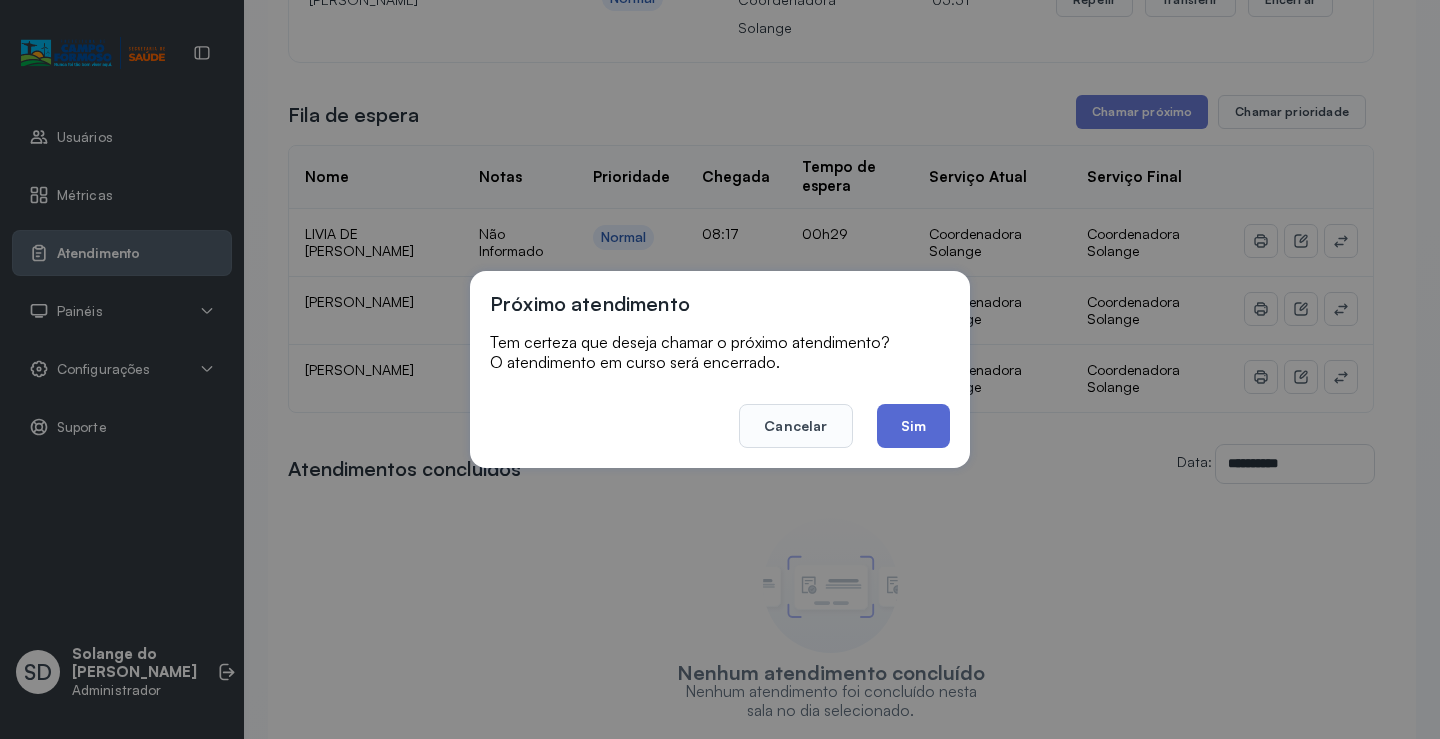 click on "Sim" 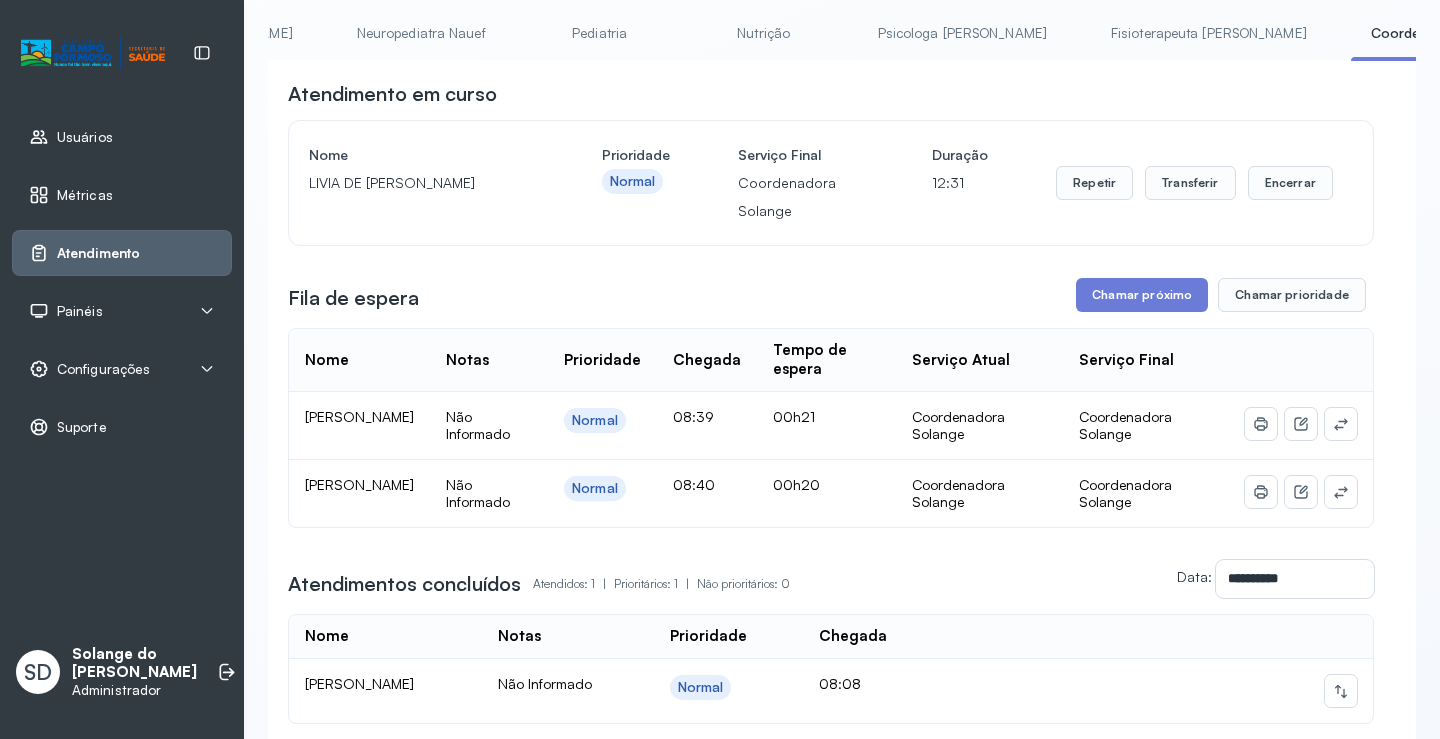 scroll, scrollTop: 100, scrollLeft: 0, axis: vertical 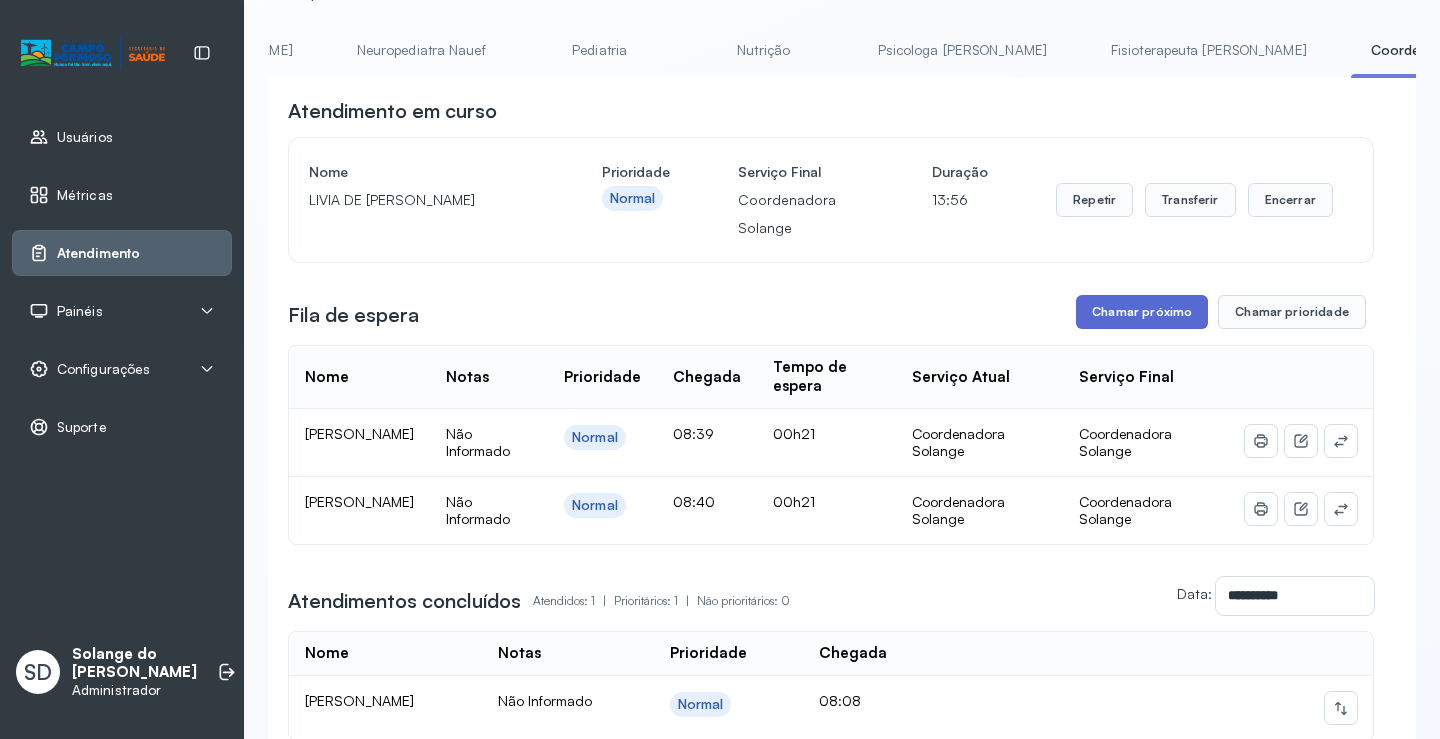 click on "Chamar próximo" at bounding box center (1142, 312) 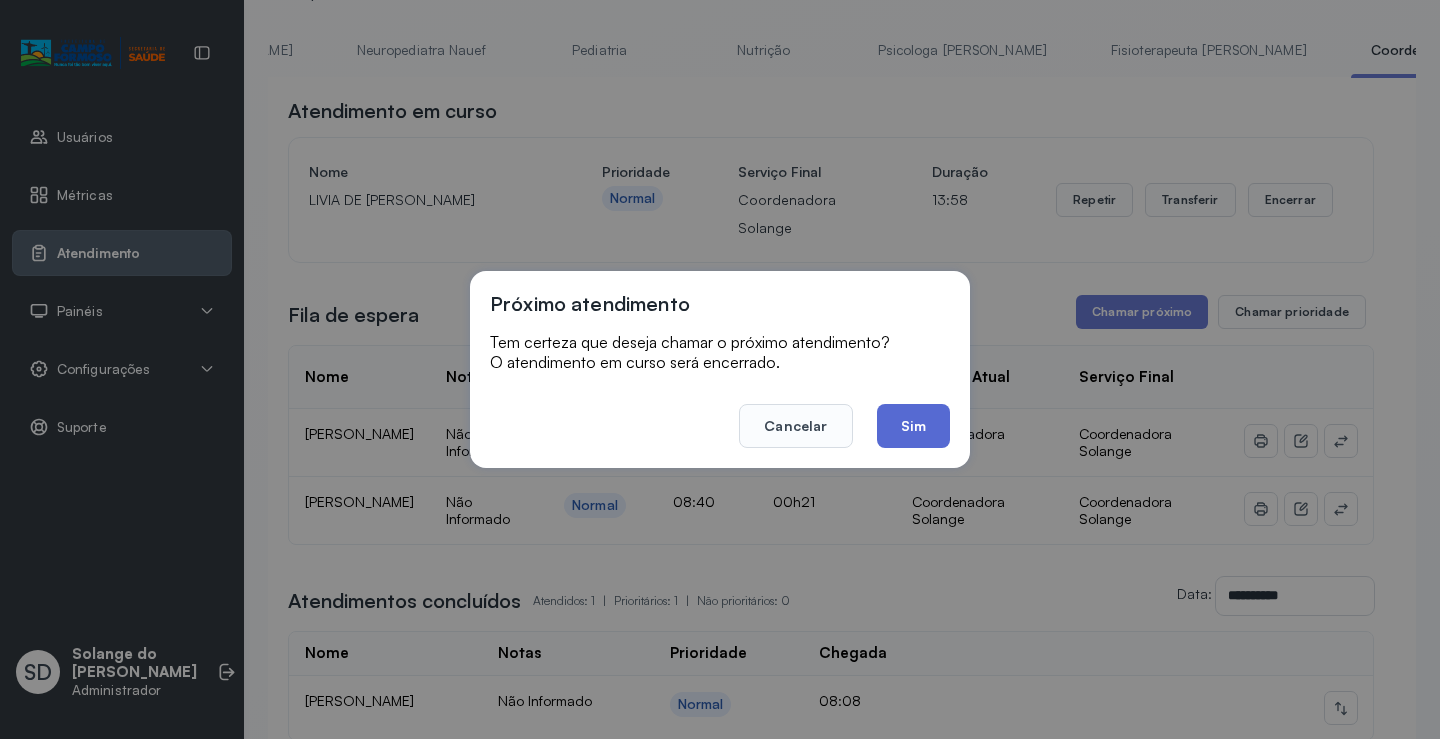 click on "Sim" 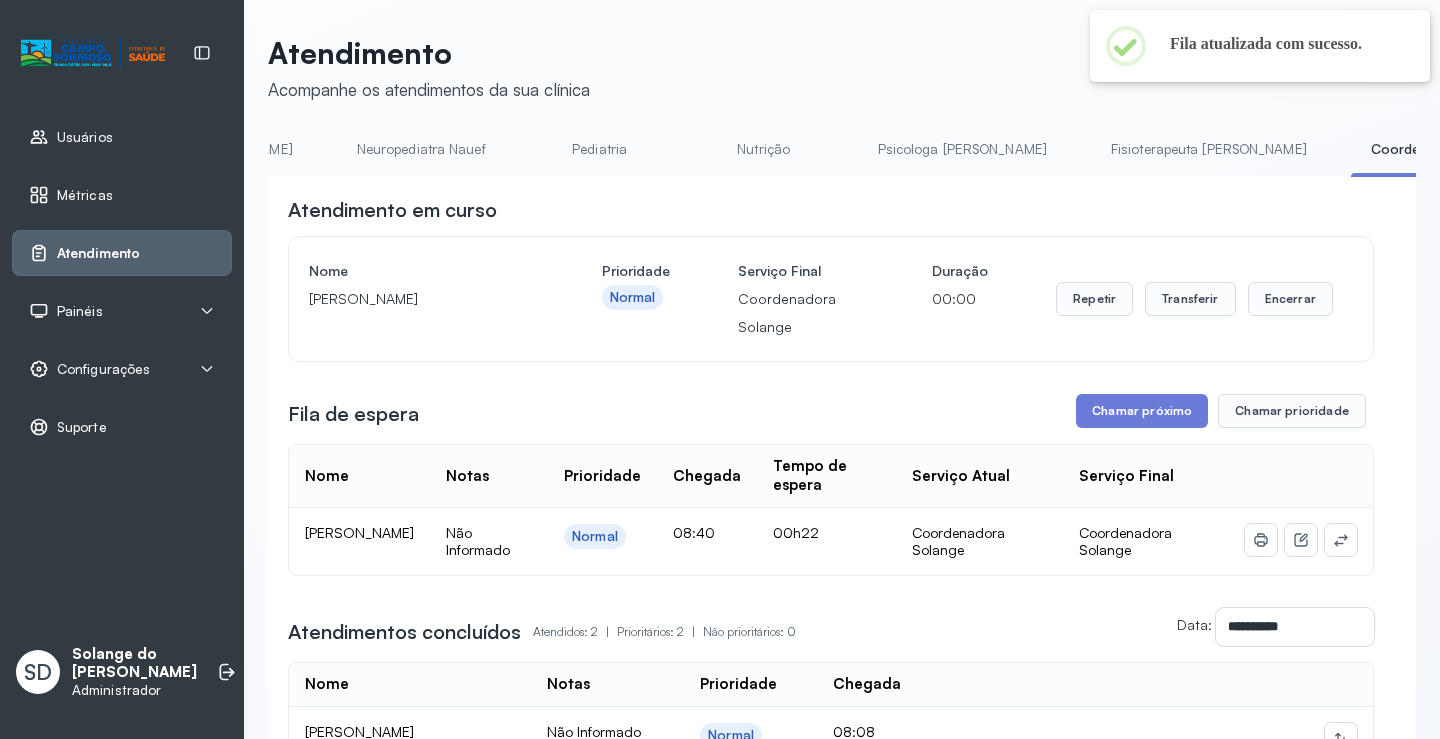 scroll, scrollTop: 100, scrollLeft: 0, axis: vertical 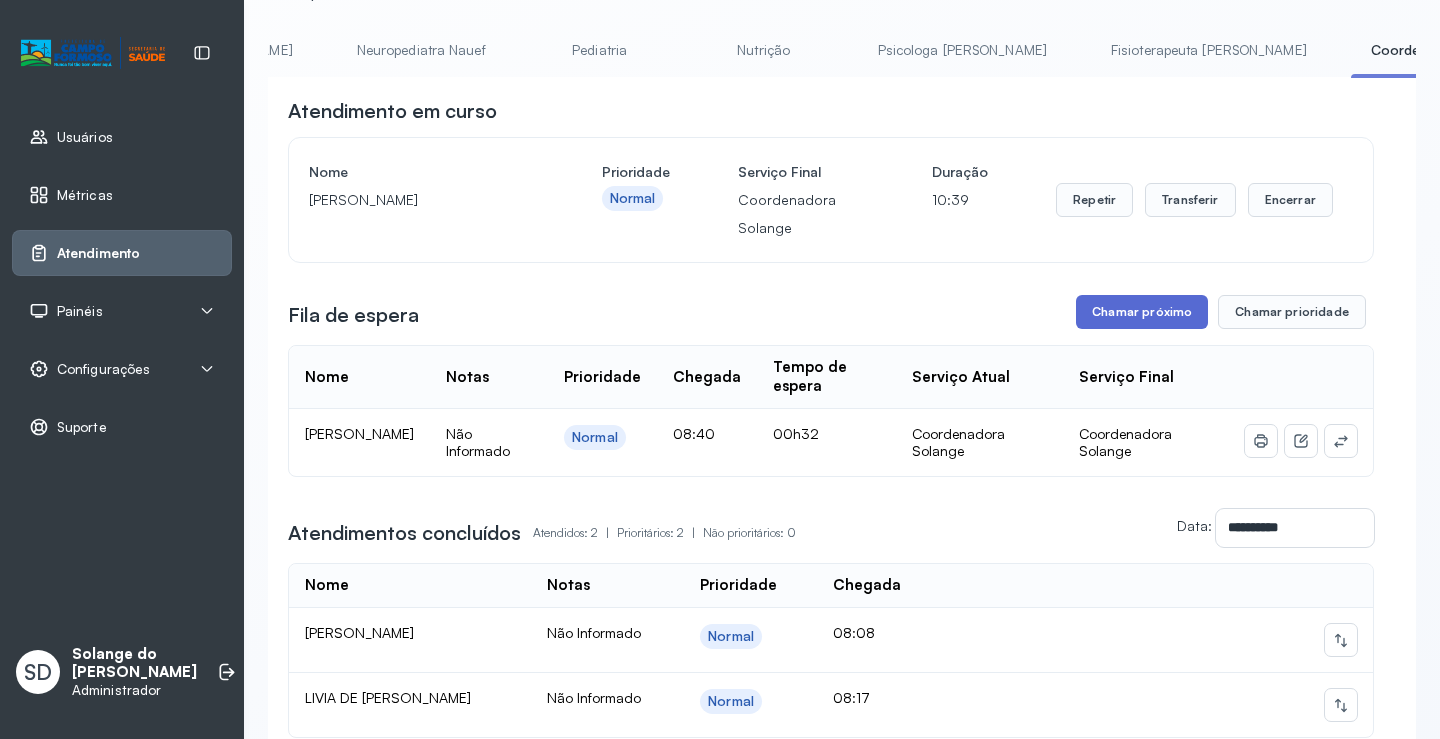 click on "Chamar próximo" at bounding box center [1142, 312] 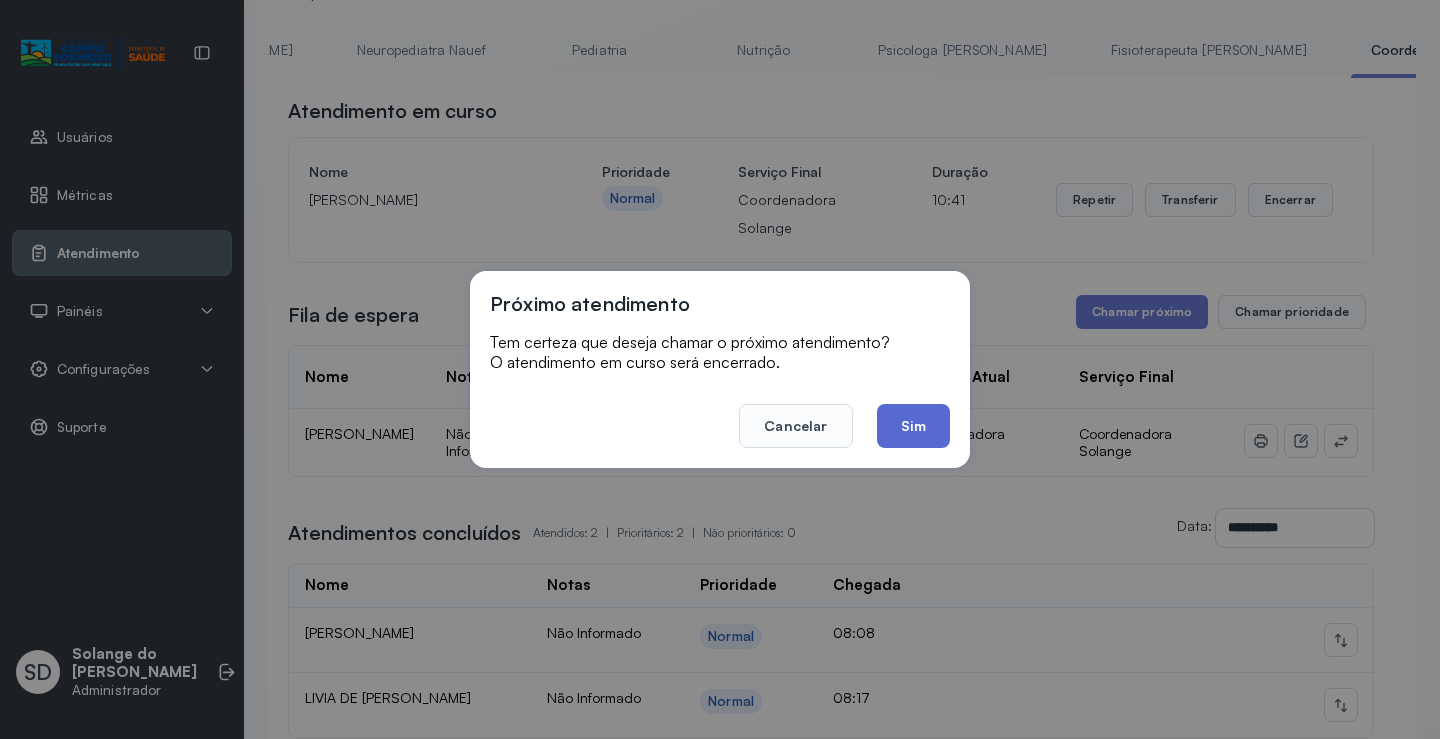click on "Sim" 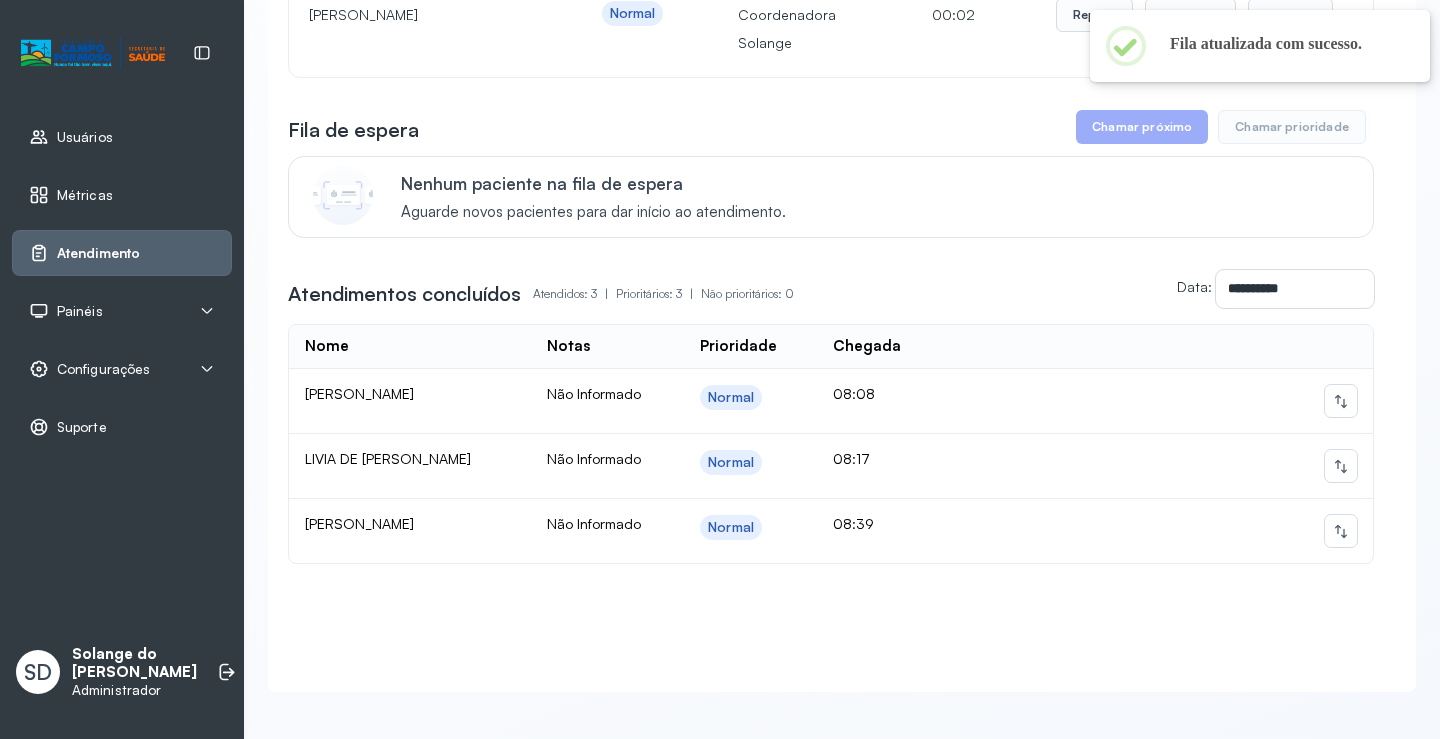 scroll, scrollTop: 315, scrollLeft: 0, axis: vertical 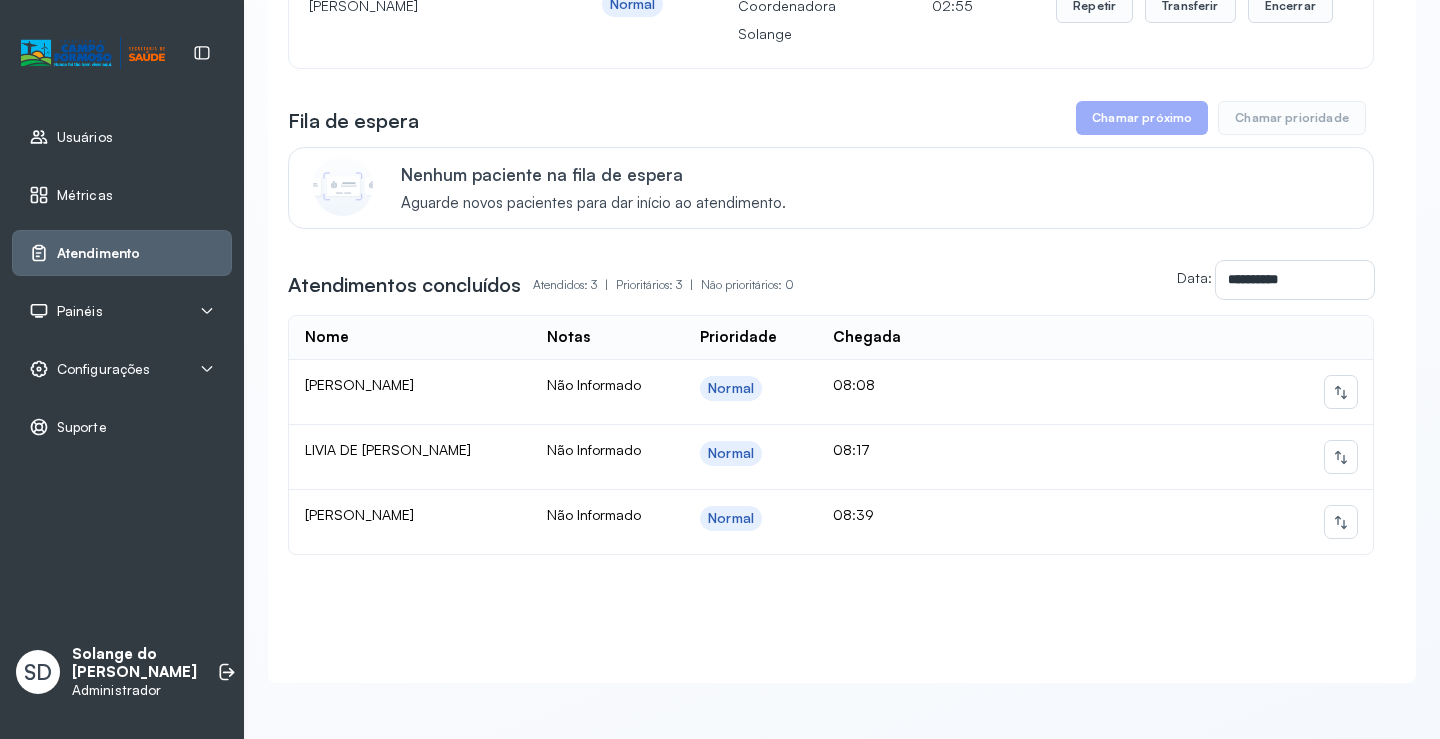 click on "Painéis" at bounding box center (80, 311) 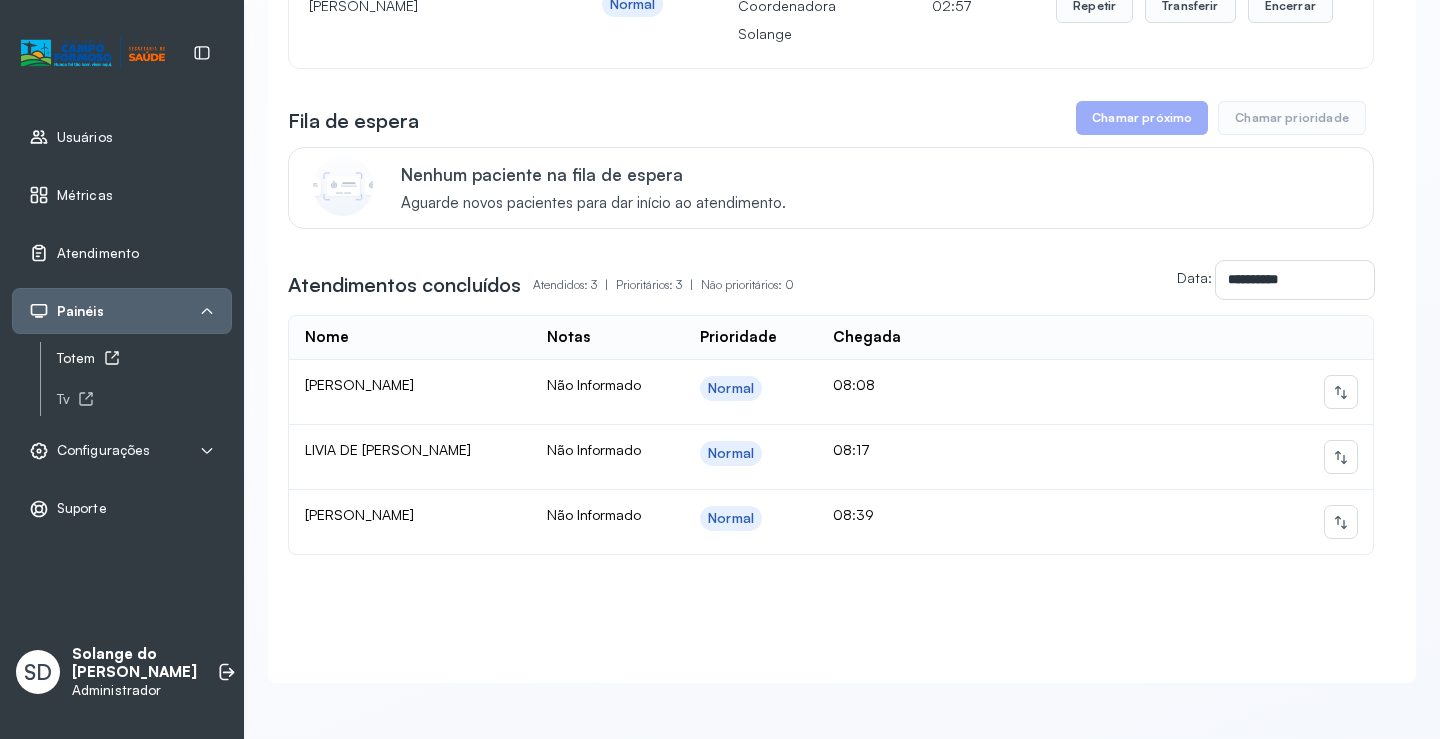 click on "Totem" at bounding box center [144, 358] 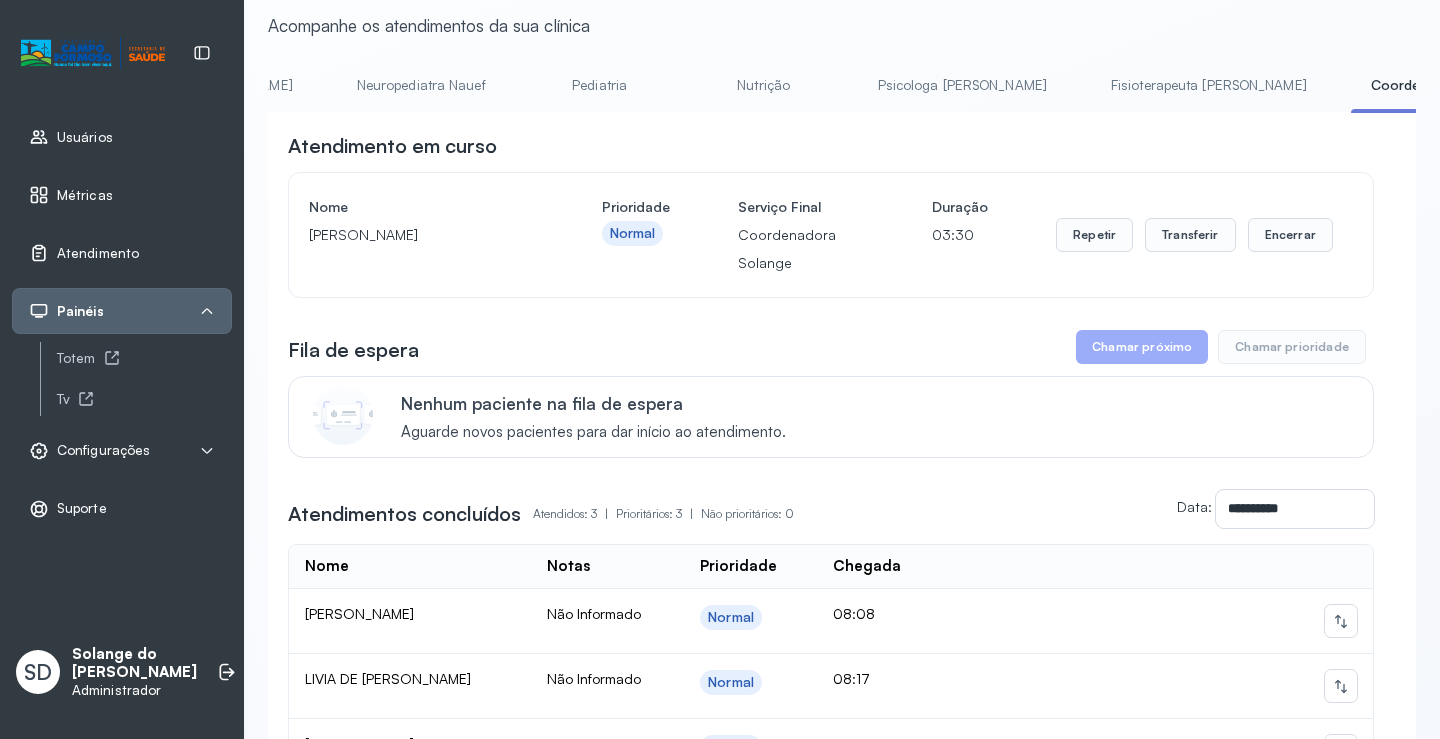 scroll, scrollTop: 100, scrollLeft: 0, axis: vertical 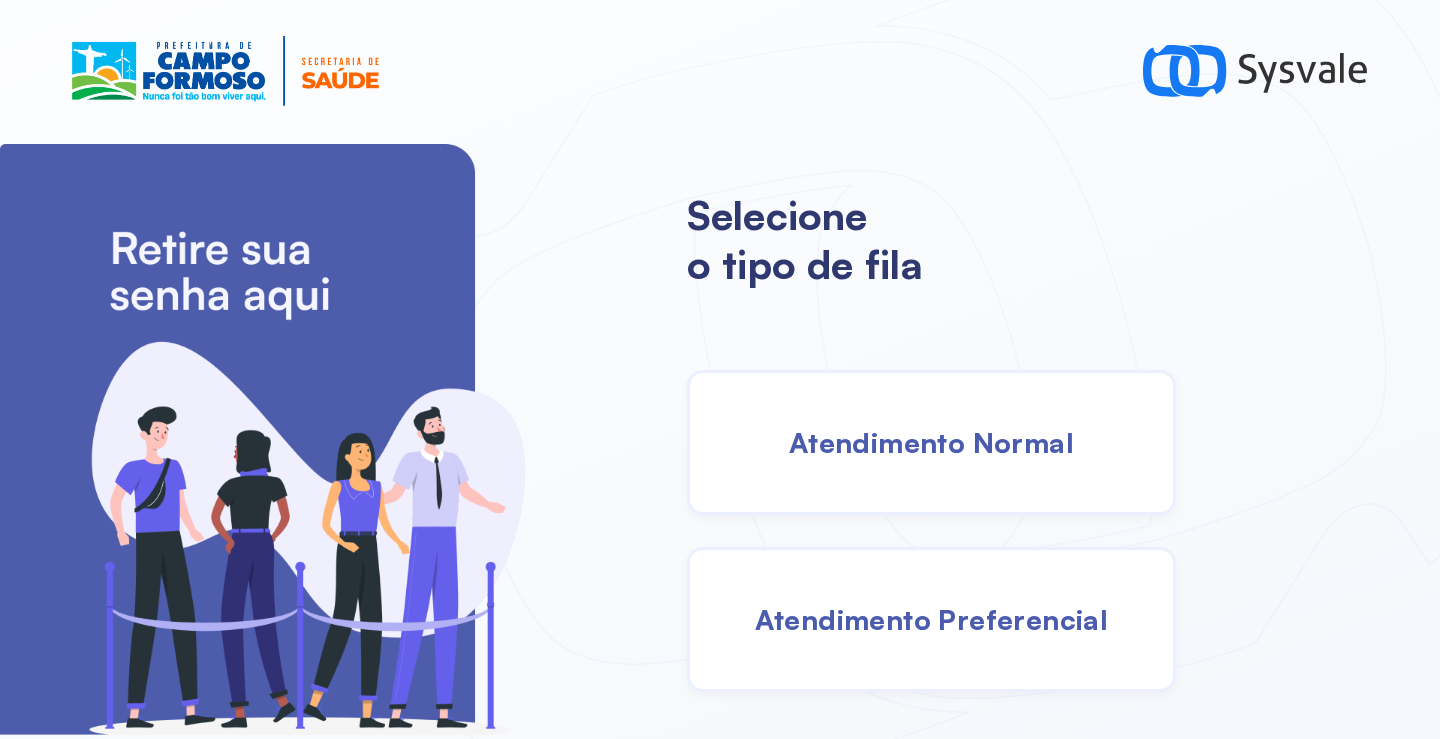 click on "Atendimento Normal" at bounding box center [931, 442] 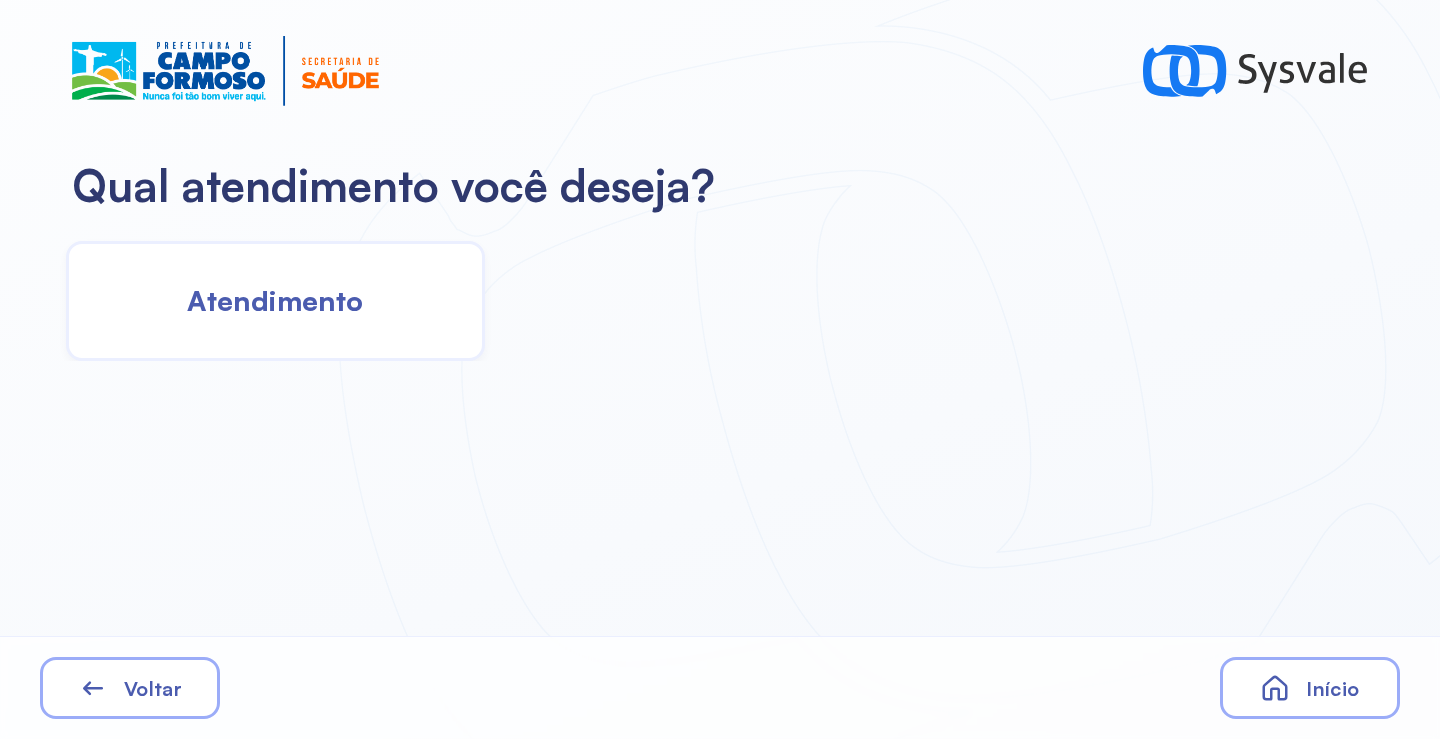 click on "Atendimento" at bounding box center (275, 300) 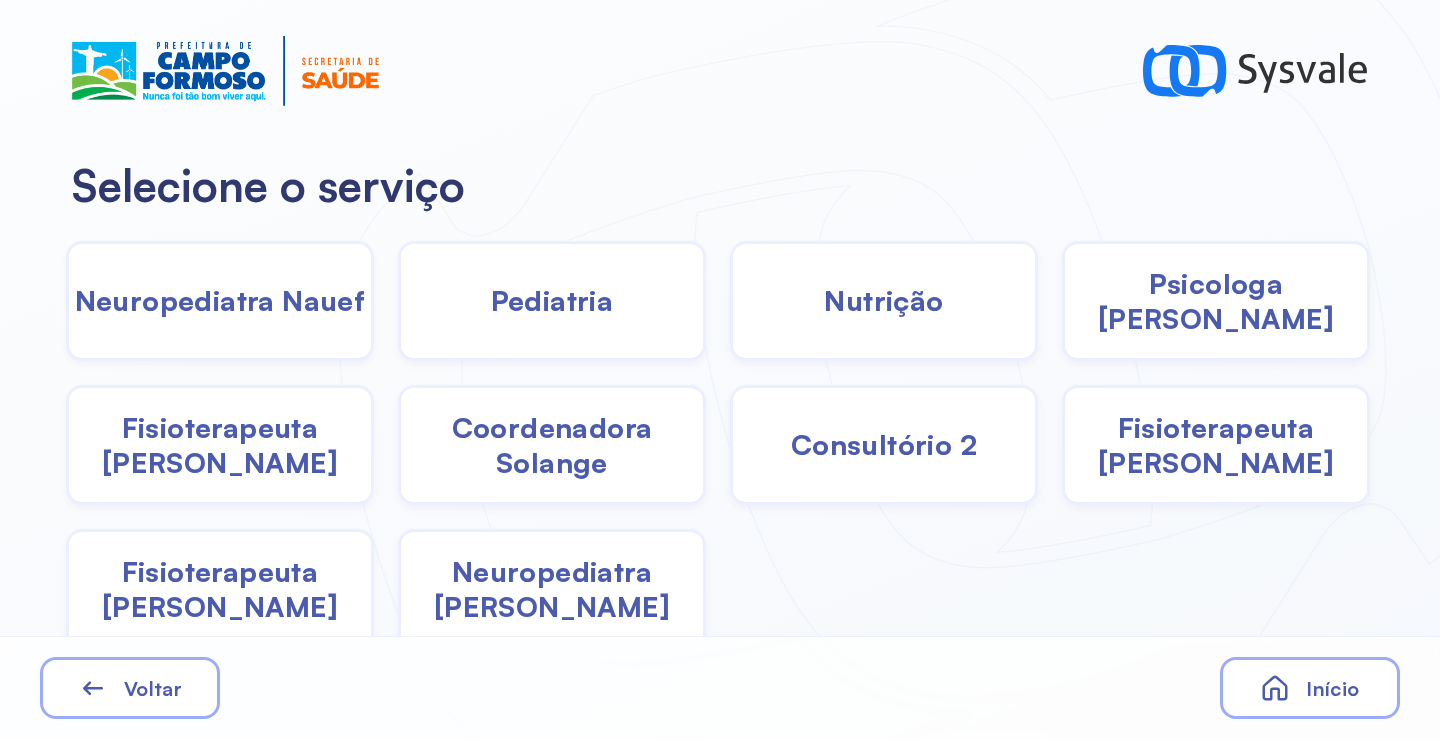 click on "Coordenadora Solange" at bounding box center (552, 445) 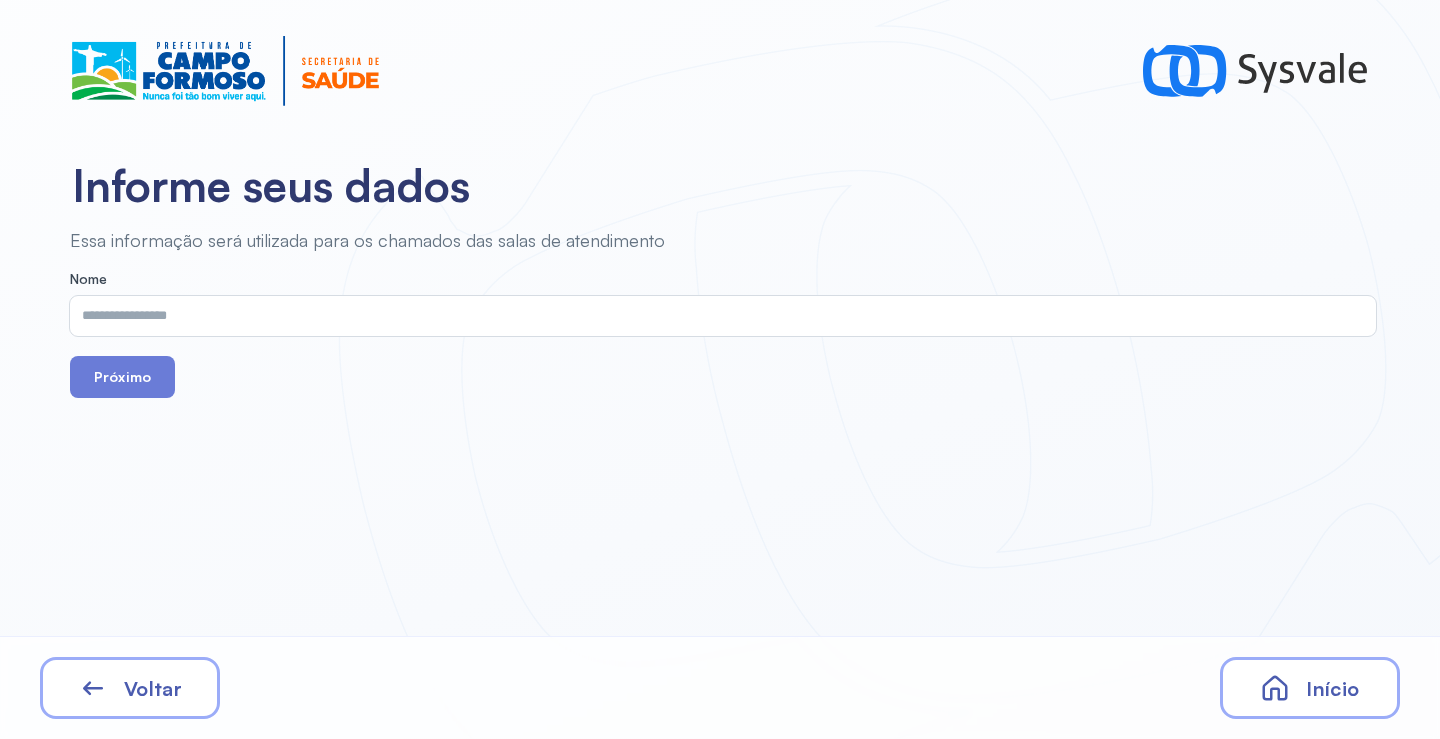 click at bounding box center (719, 316) 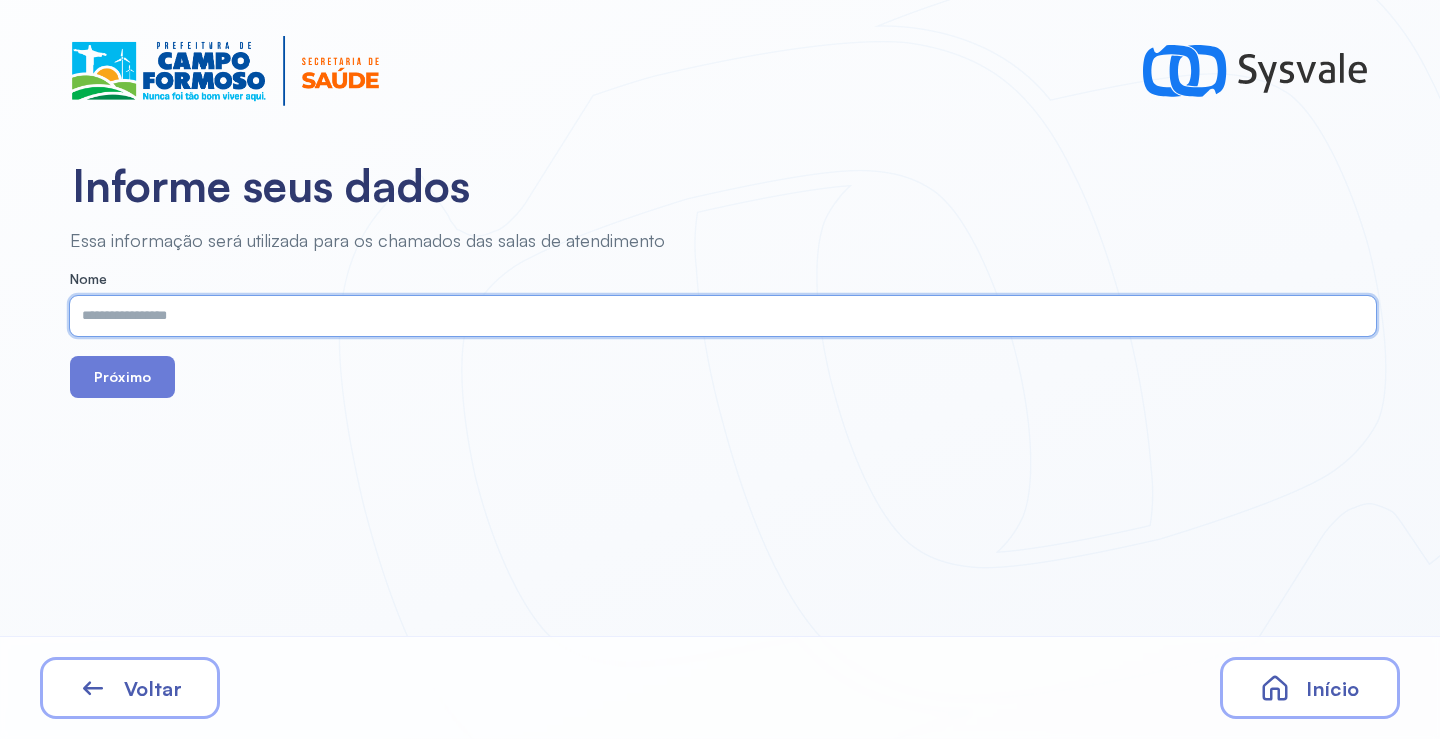 paste on "**********" 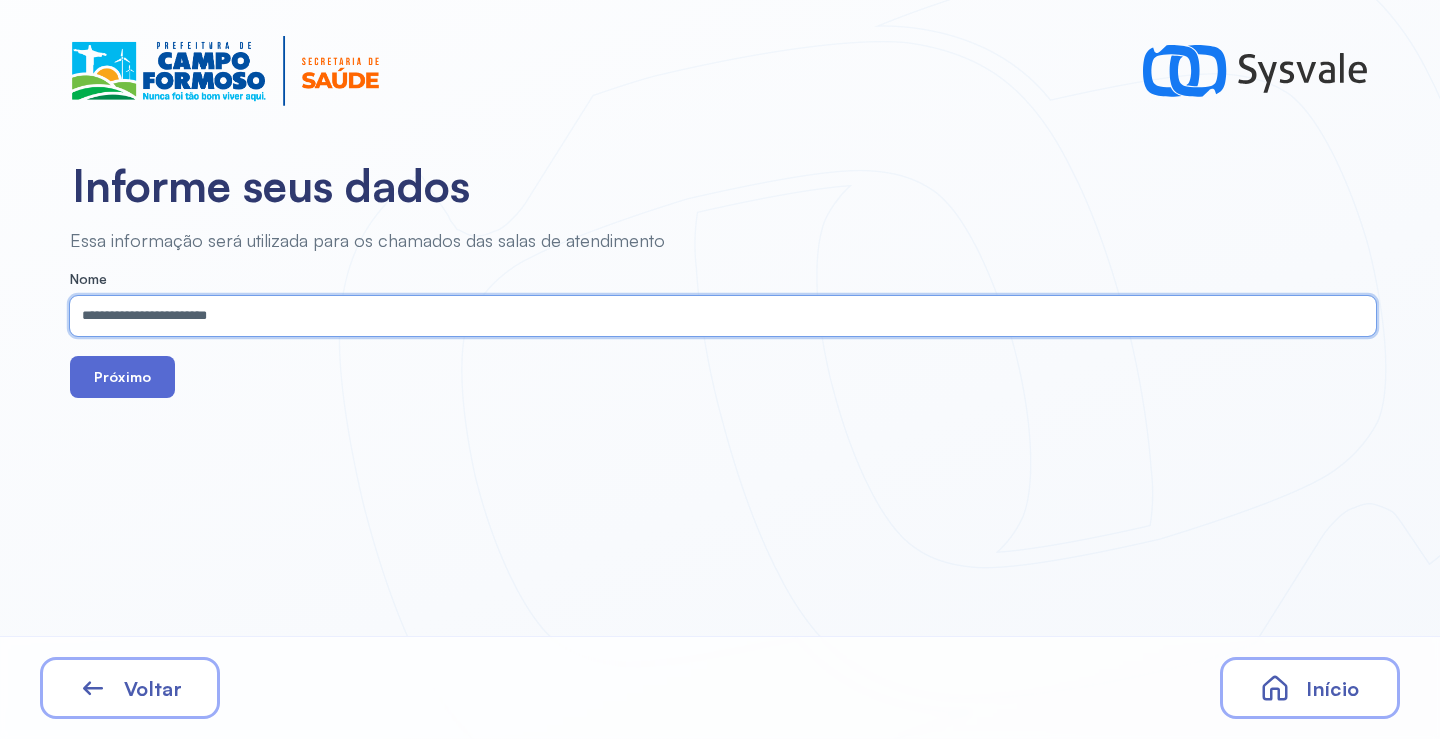 type on "**********" 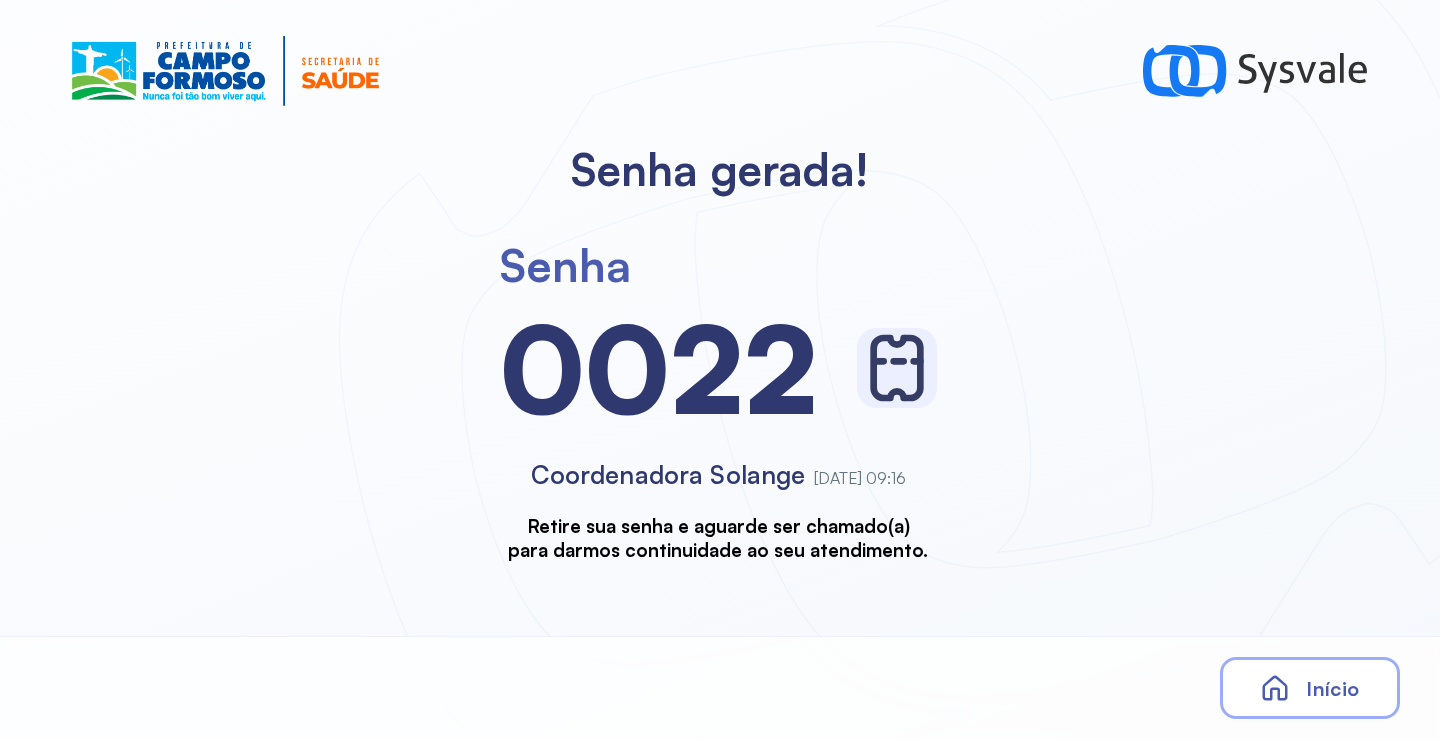 scroll, scrollTop: 0, scrollLeft: 0, axis: both 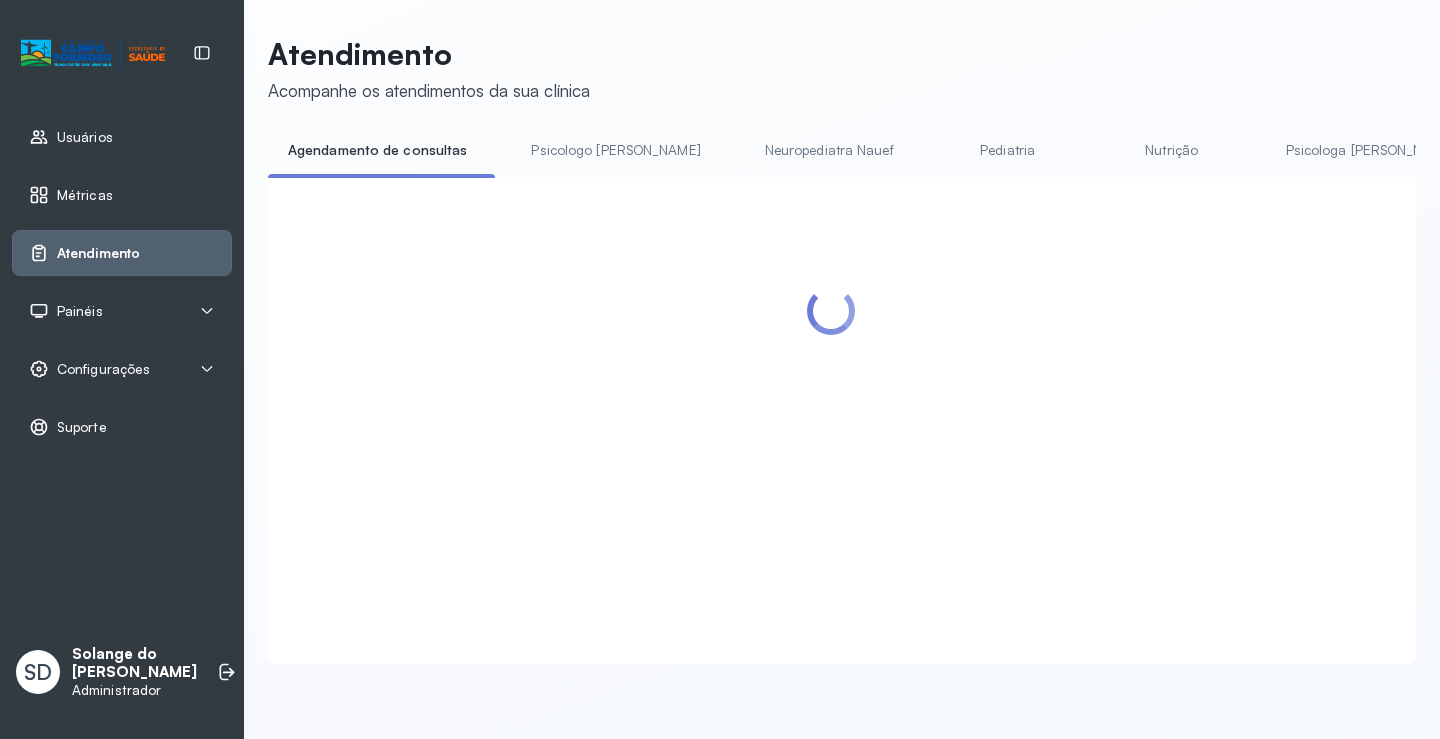 click on "Psicologa [PERSON_NAME]" at bounding box center [1370, 150] 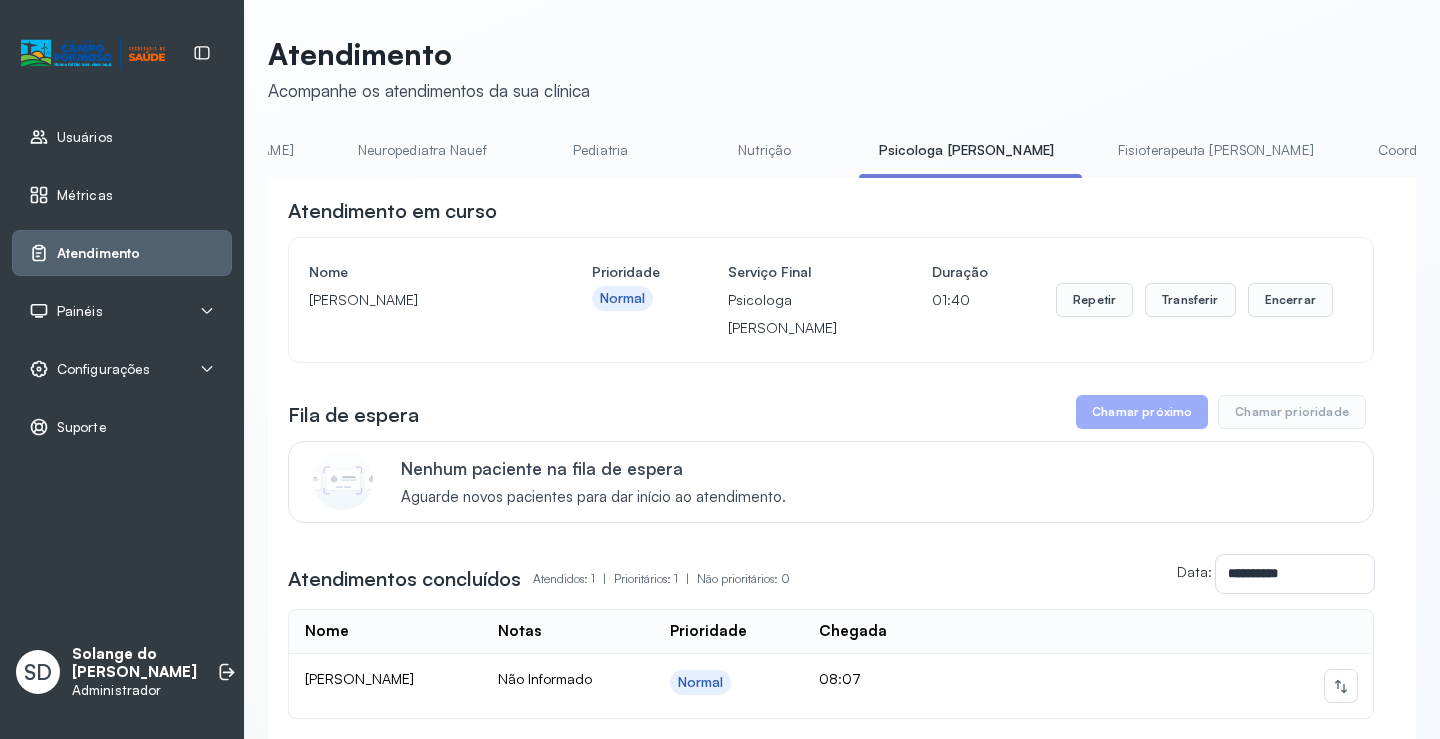 scroll, scrollTop: 0, scrollLeft: 400, axis: horizontal 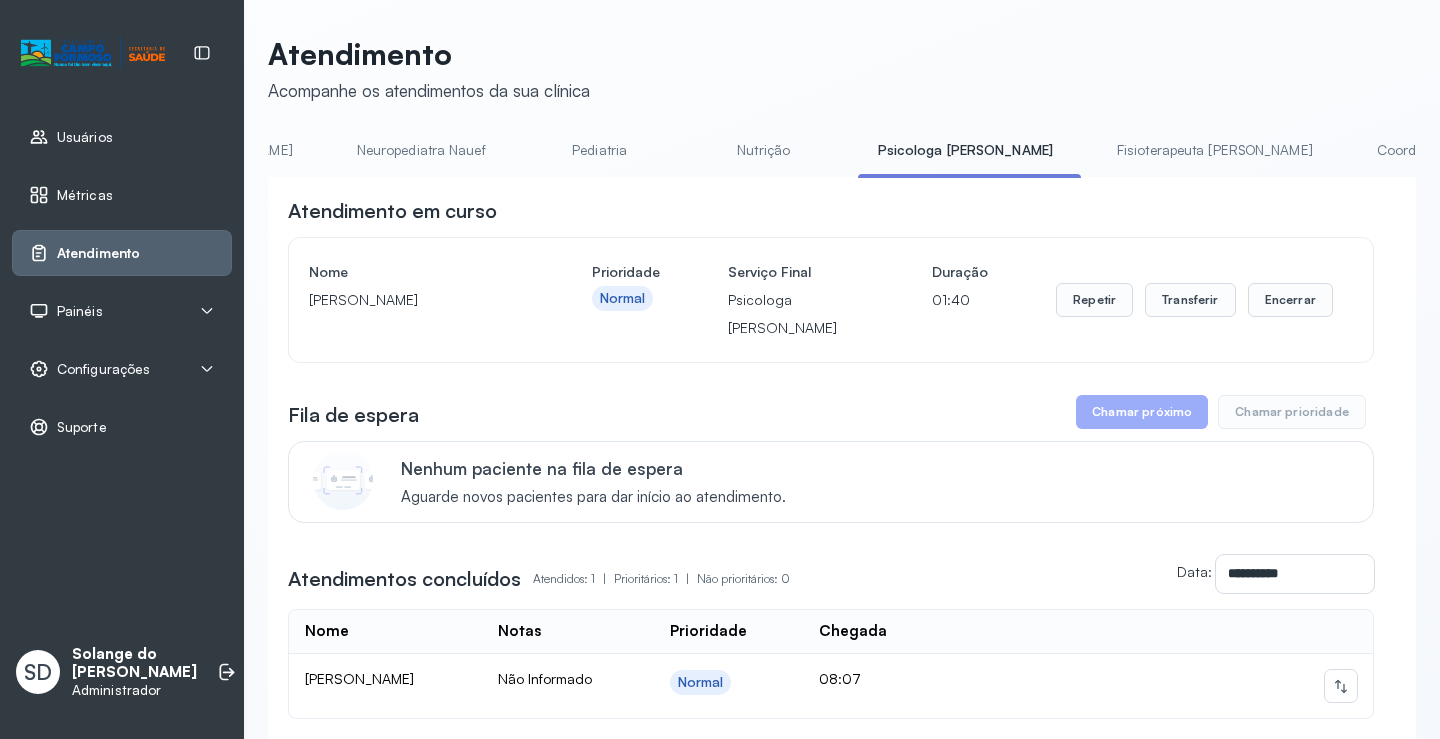 click on "Coordenadora Solange" at bounding box center [1450, 150] 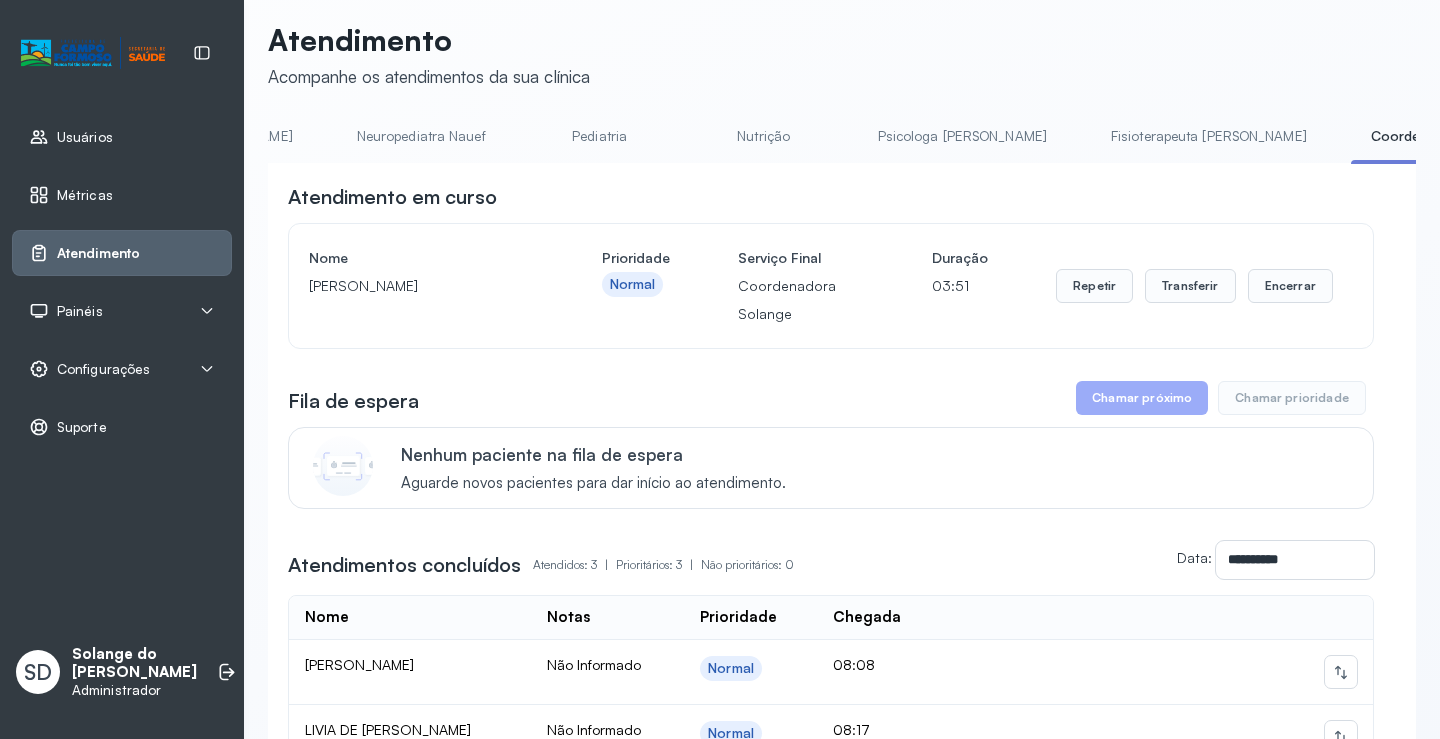 scroll, scrollTop: 0, scrollLeft: 0, axis: both 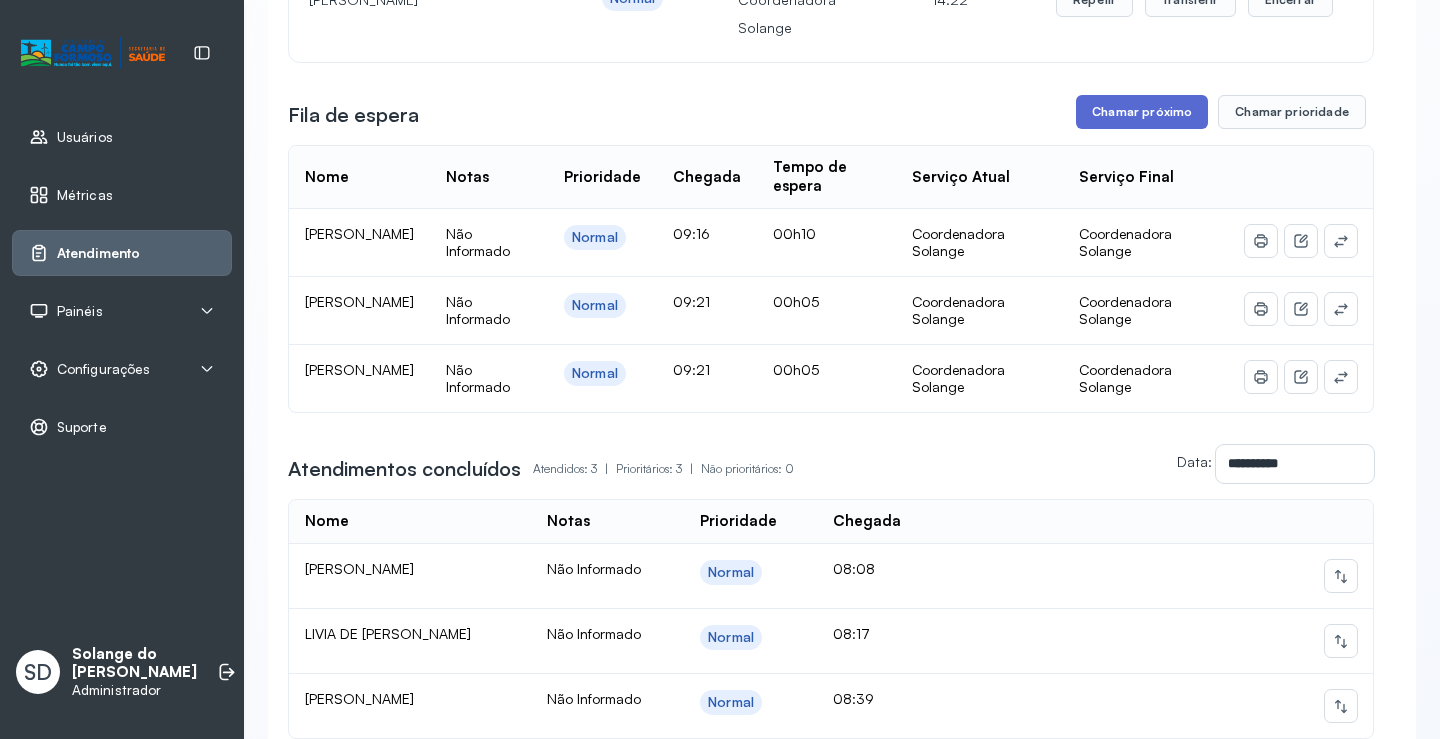 click on "Chamar próximo" at bounding box center [1142, 112] 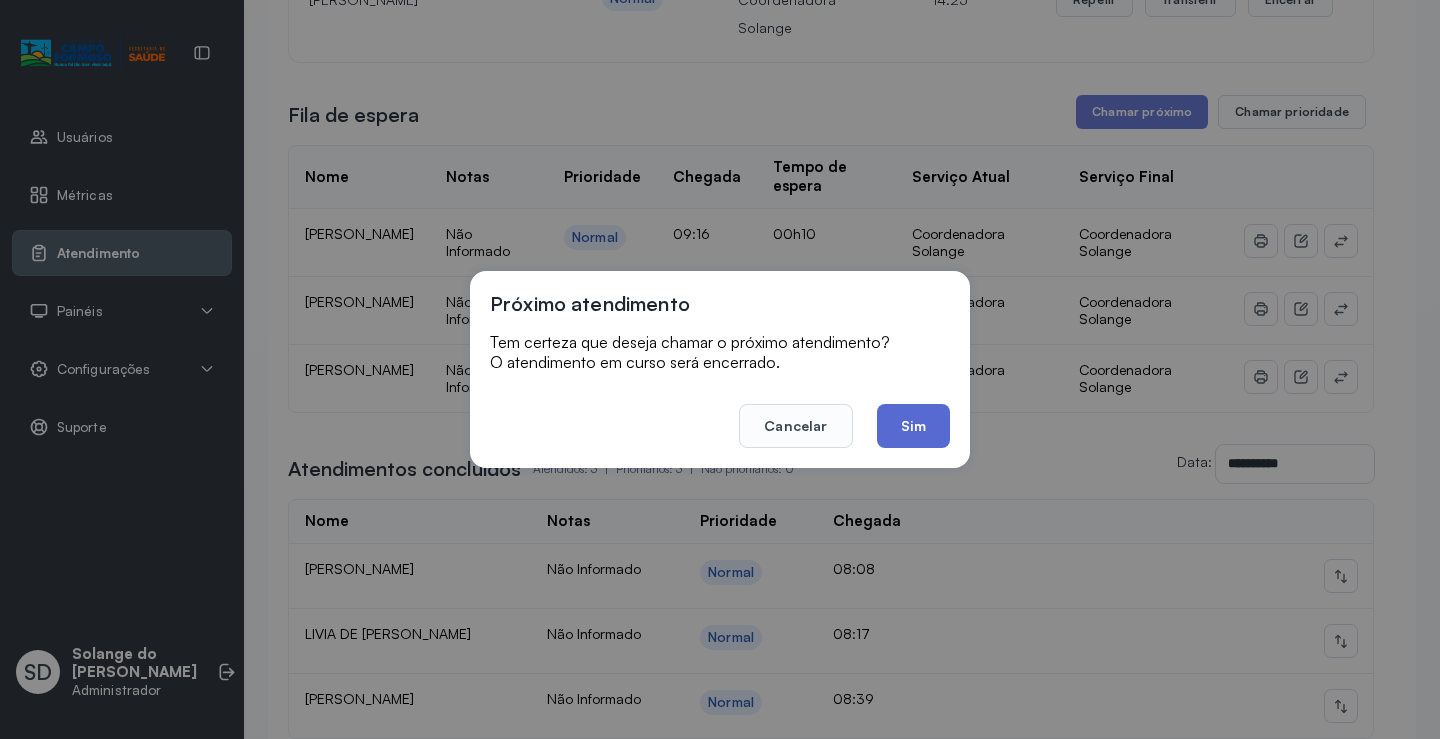 click on "Sim" 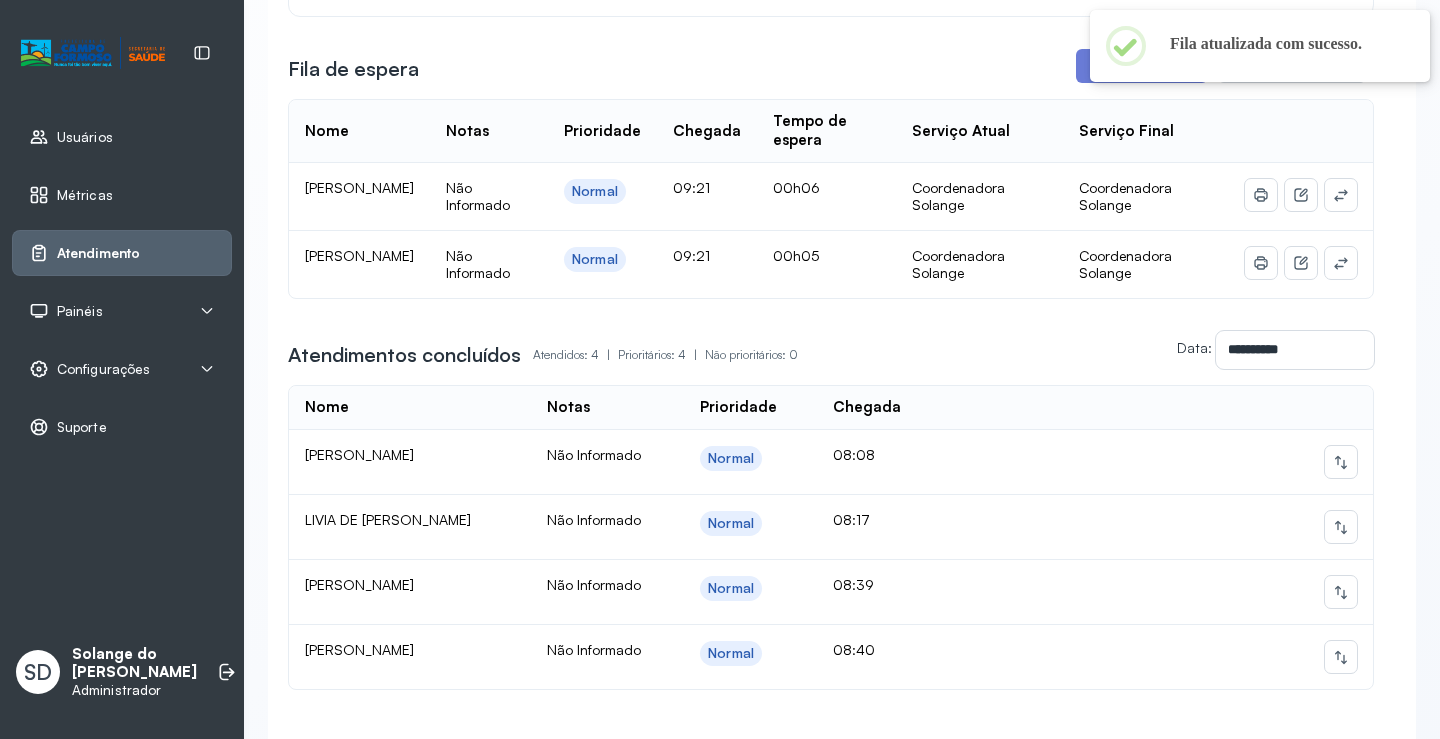 scroll, scrollTop: 300, scrollLeft: 0, axis: vertical 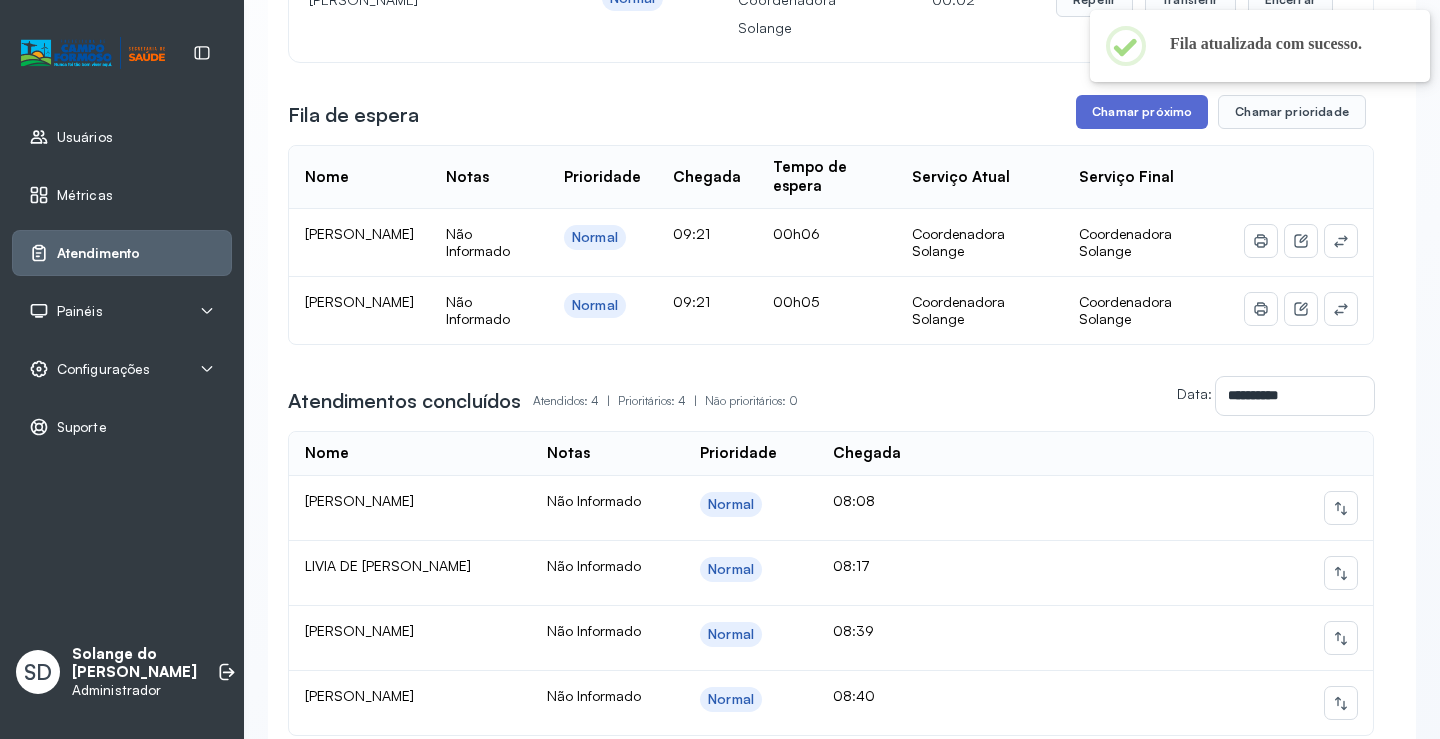 click on "Chamar próximo" at bounding box center (1142, 112) 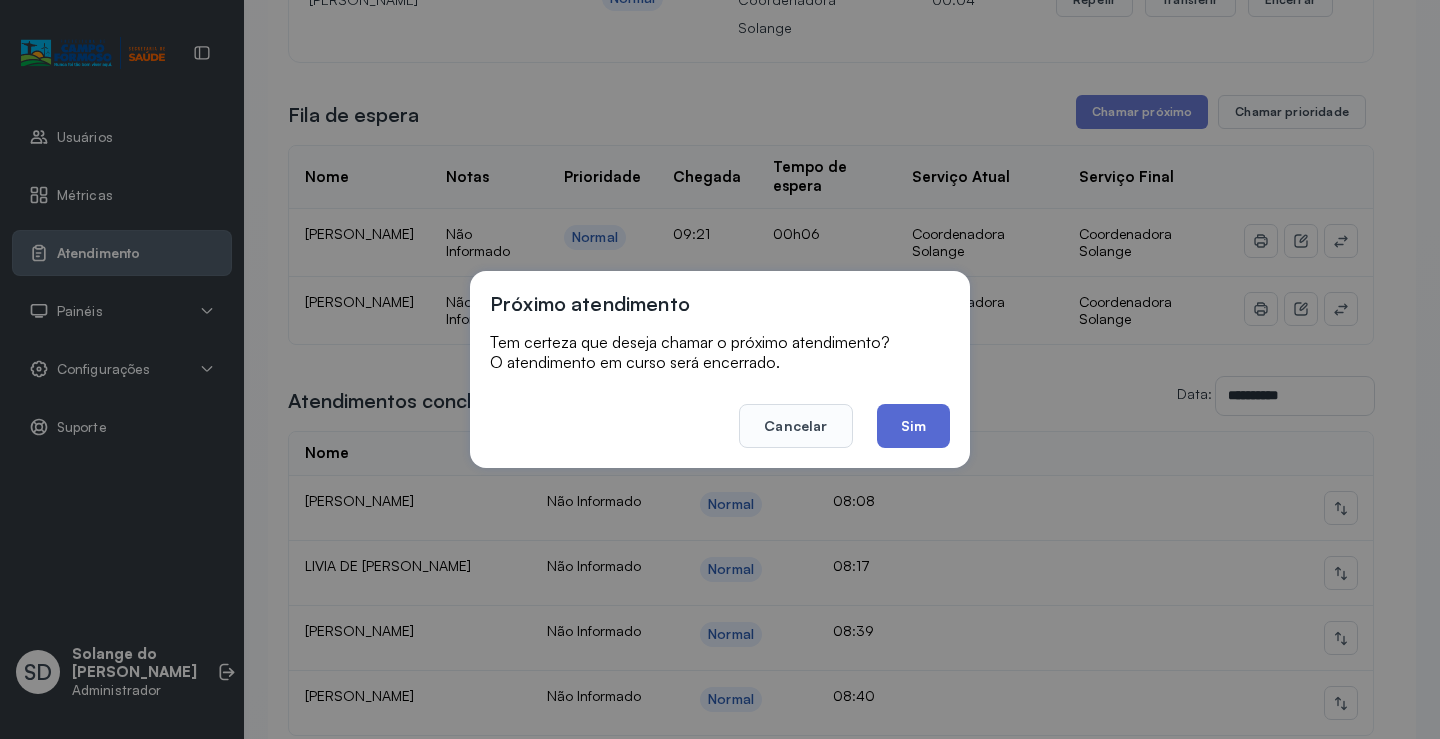 click on "Sim" 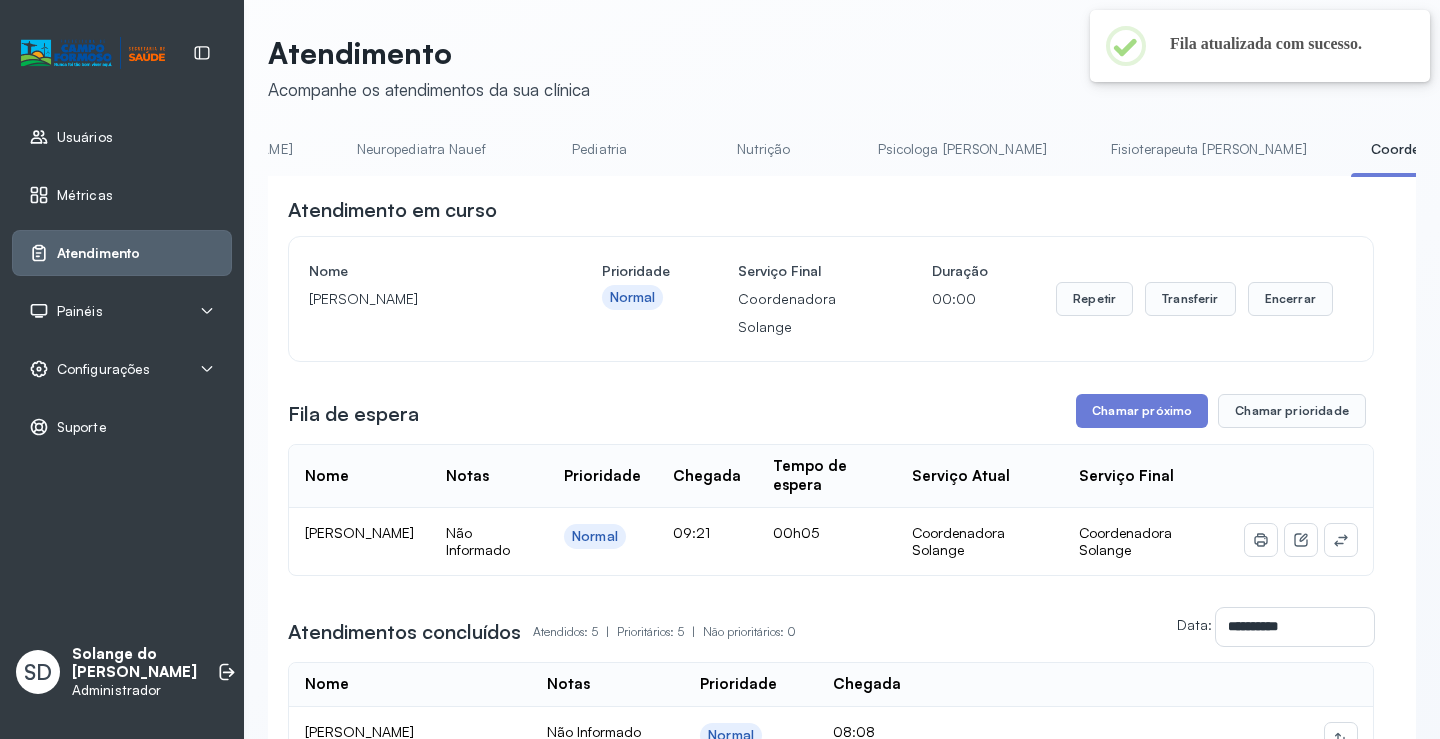 scroll, scrollTop: 300, scrollLeft: 0, axis: vertical 